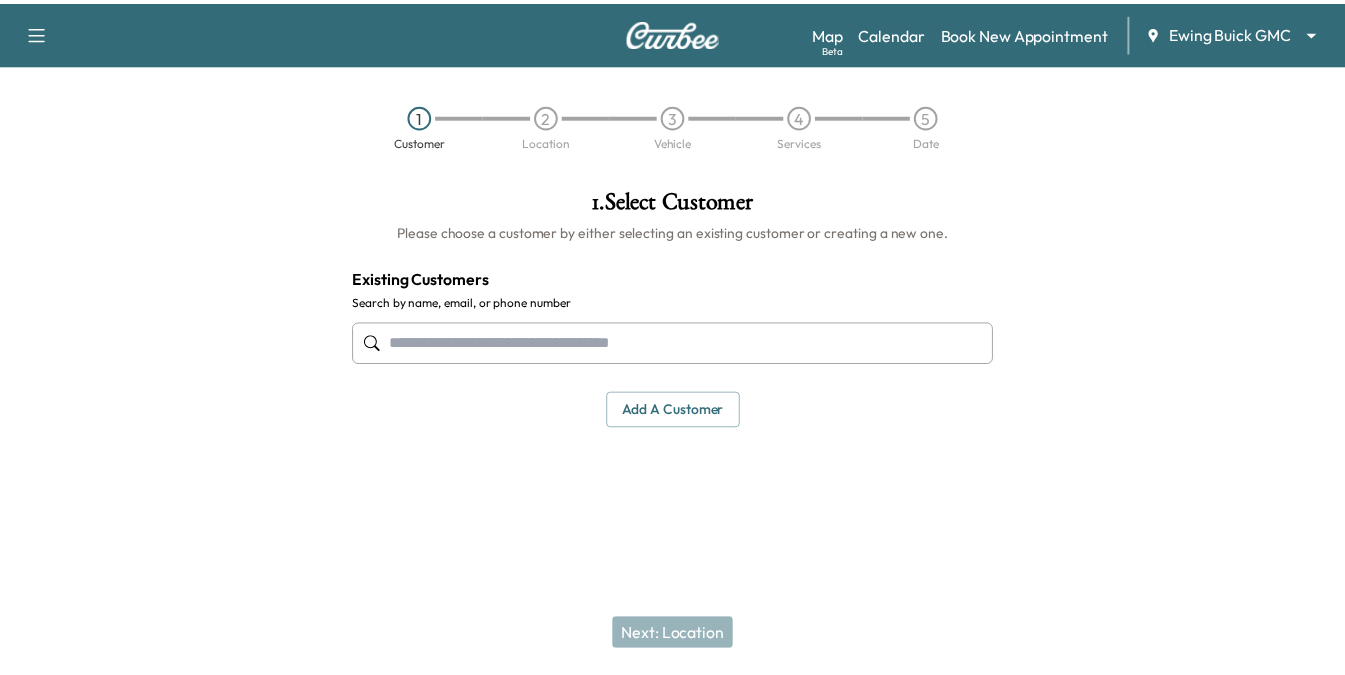 scroll, scrollTop: 0, scrollLeft: 0, axis: both 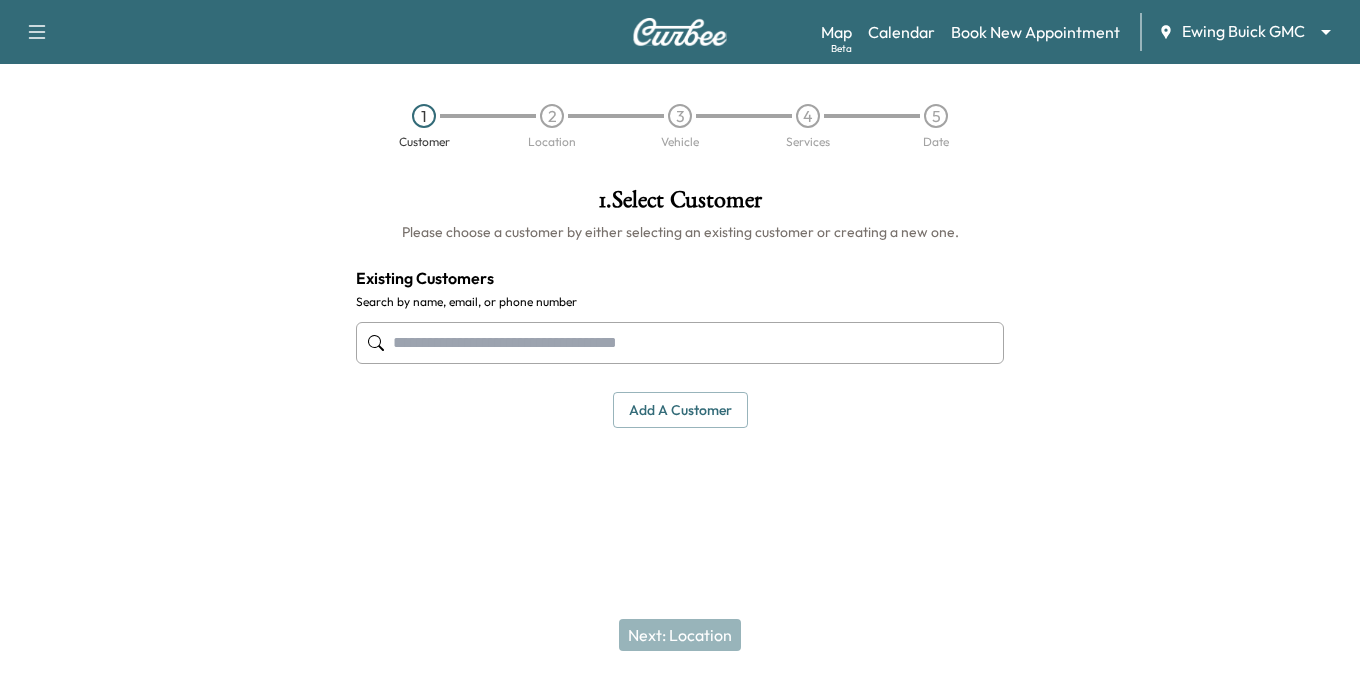 click on "Support Log Out Map Beta Calendar Book New Appointment Ewing Buick GMC ******** ​ 1 Customer 2 Location 3 Vehicle 4 Services 5 Date 1 . Select Customer Please choose a customer by either selecting an existing customer or creating a new one. Existing Customers Search by name, email, or phone number Add a customer add a customer Customer Details Cancel Save ​& Close Next: Location" at bounding box center (680, 337) 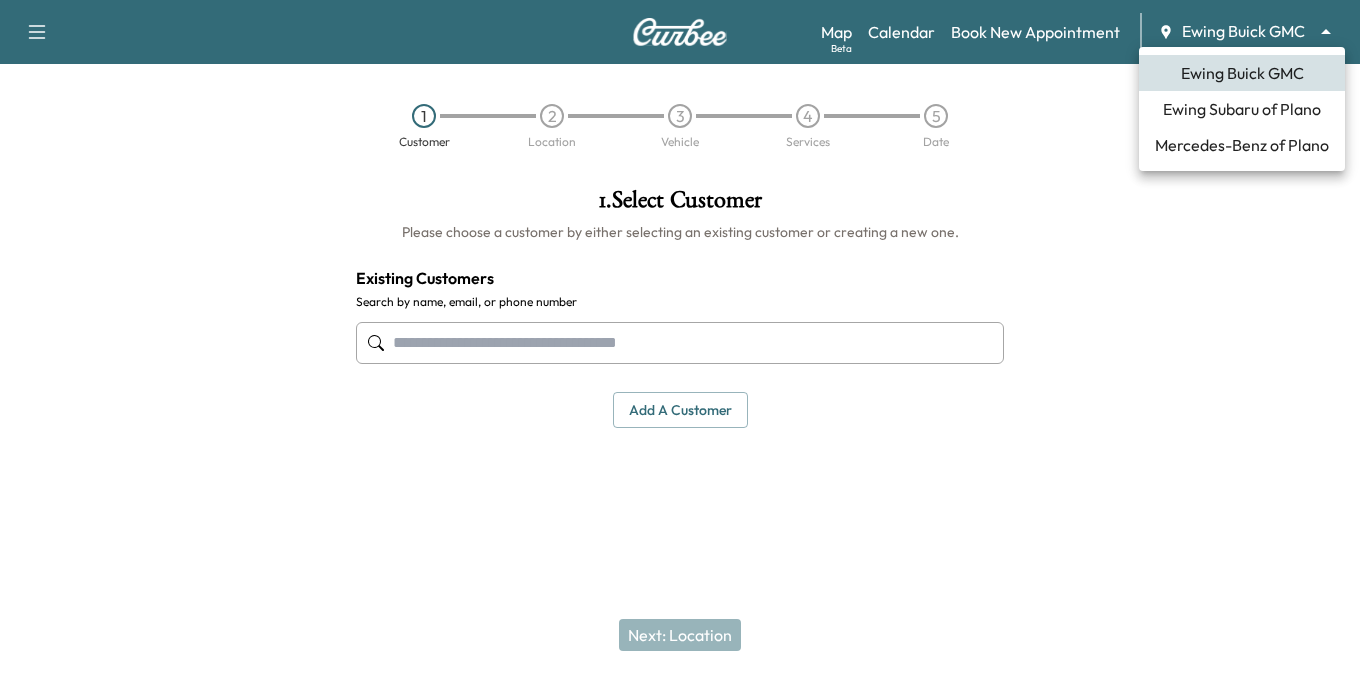 click on "Ewing Subaru of Plano" at bounding box center (1242, 109) 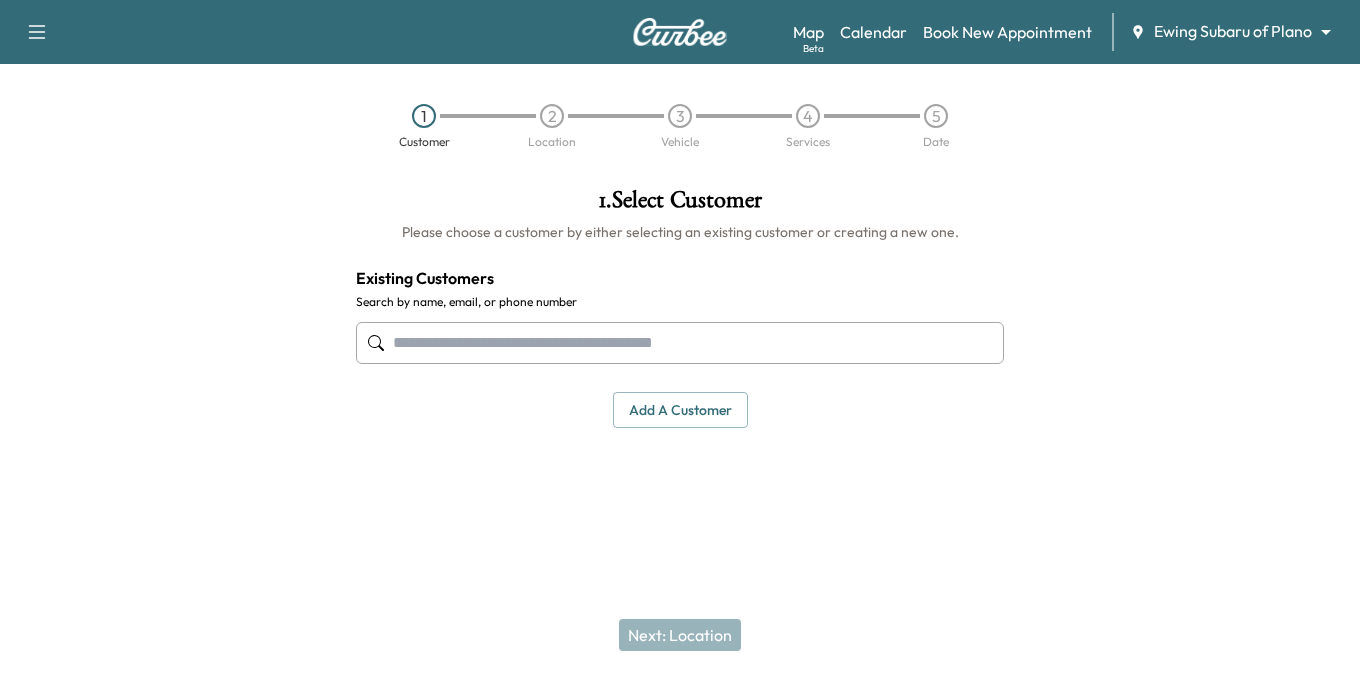 click at bounding box center [680, 343] 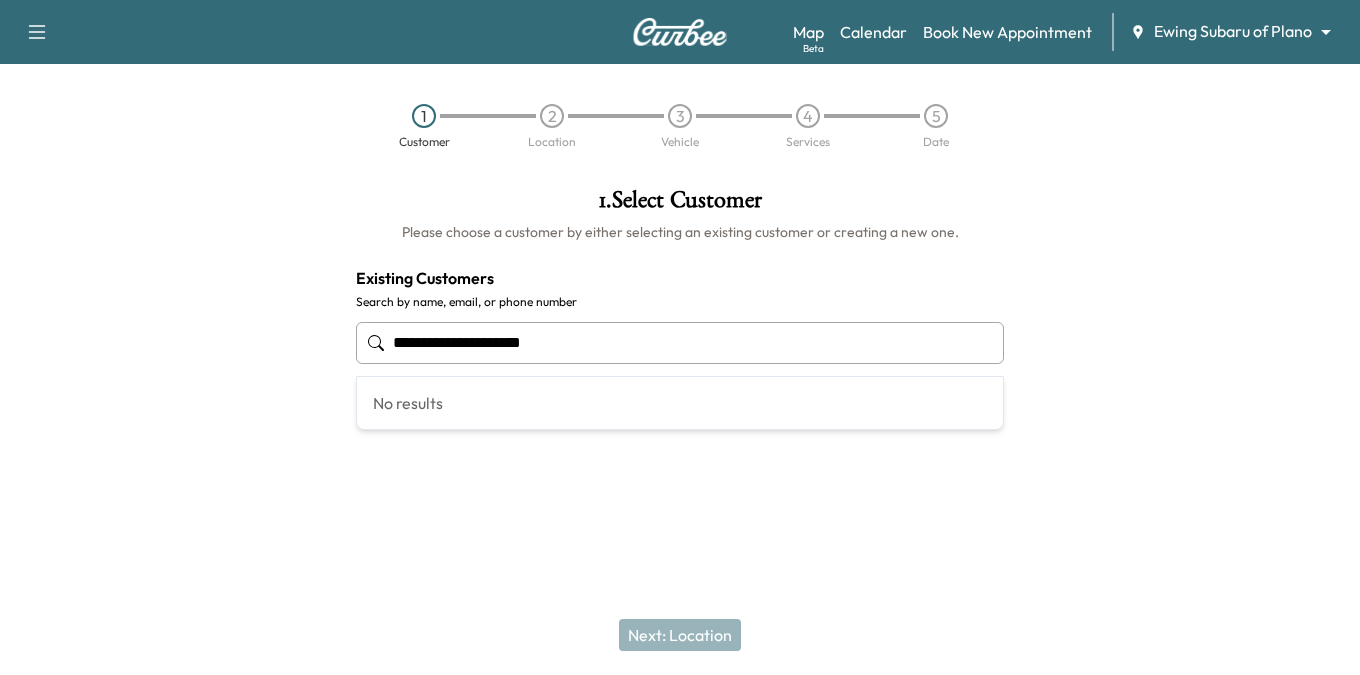 type on "**********" 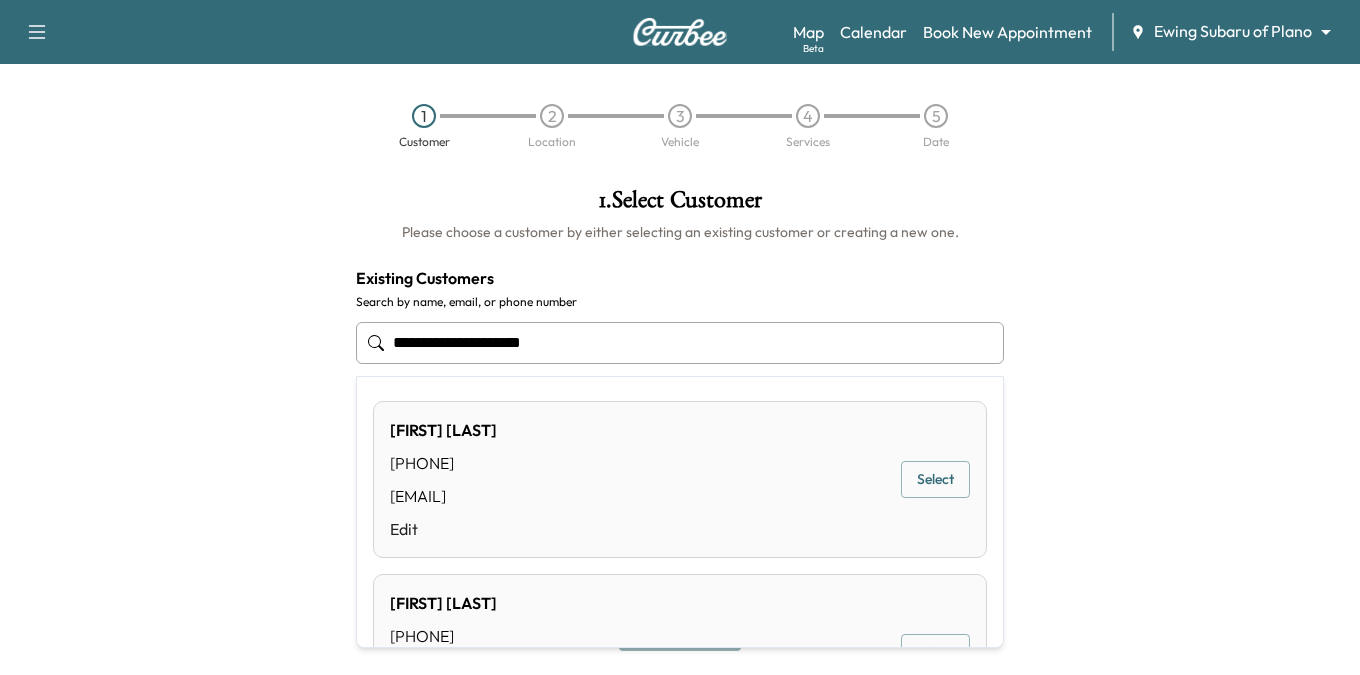 click on "Select" at bounding box center [935, 479] 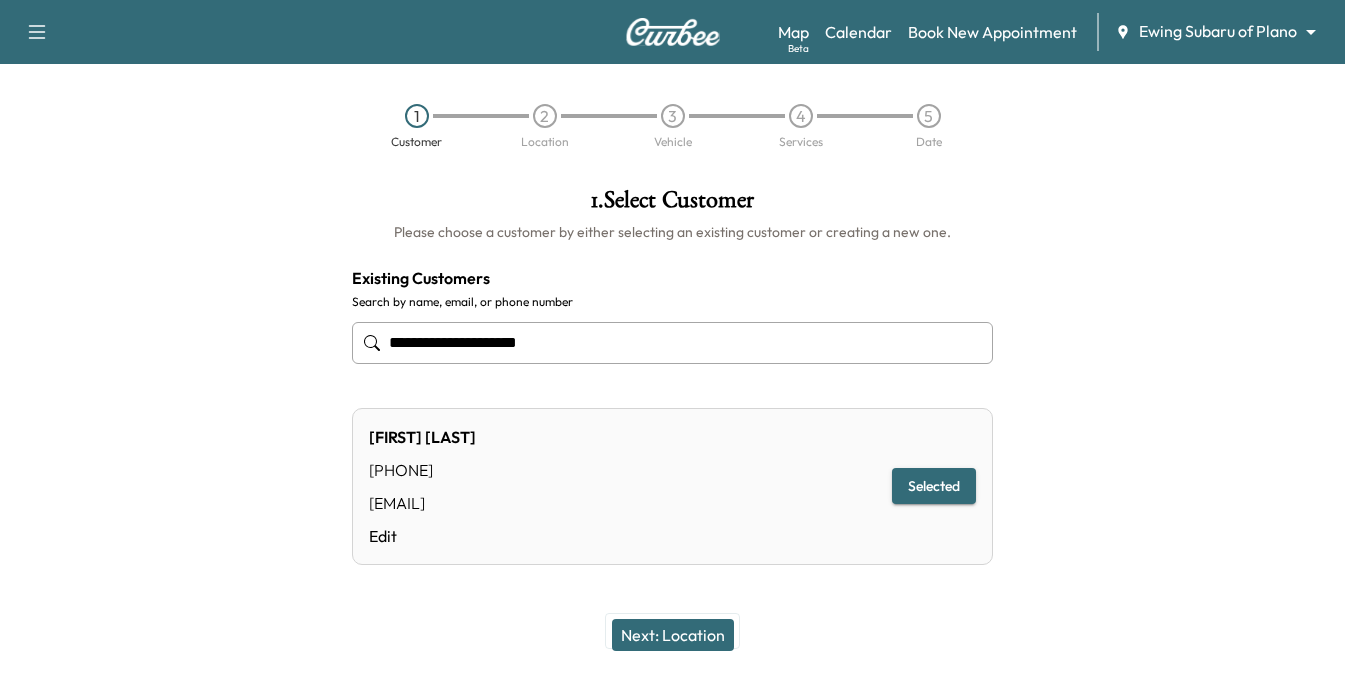 click on "Selected" at bounding box center (934, 486) 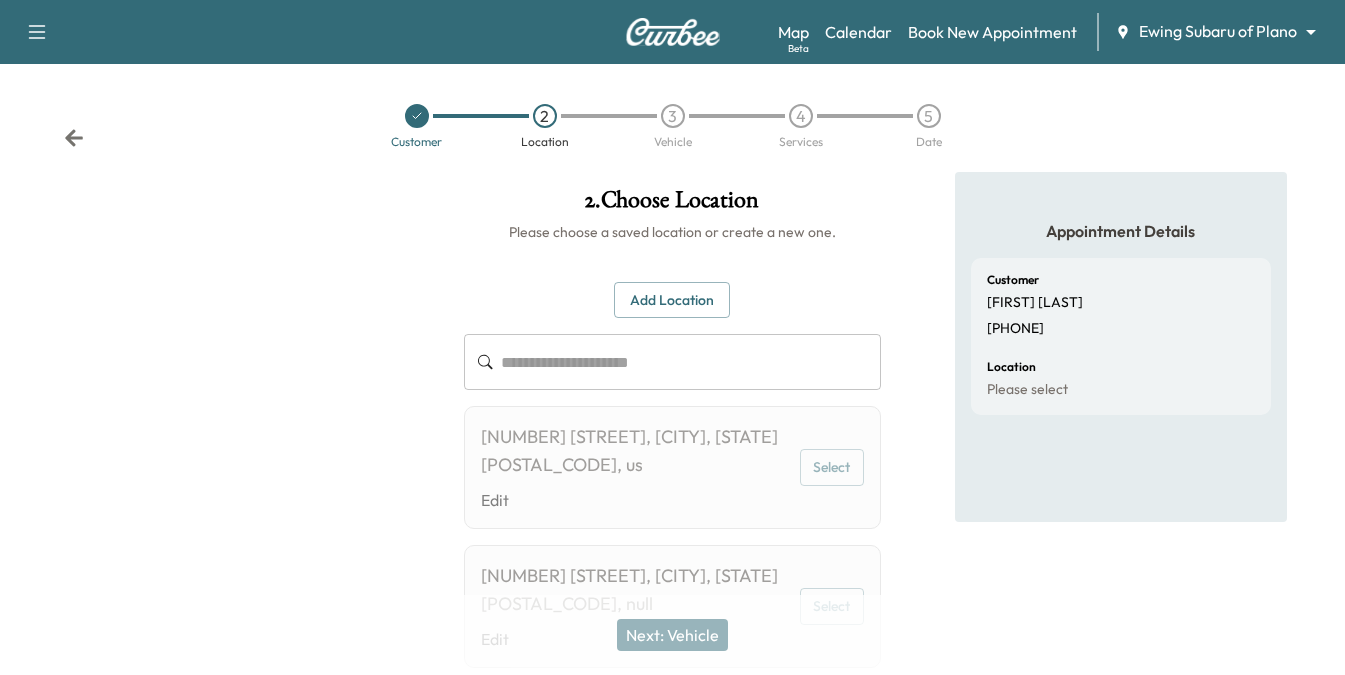 click on "[NUMBER] [STREET], [CITY], [STATE] [POSTAL_CODE], us" at bounding box center [635, 451] 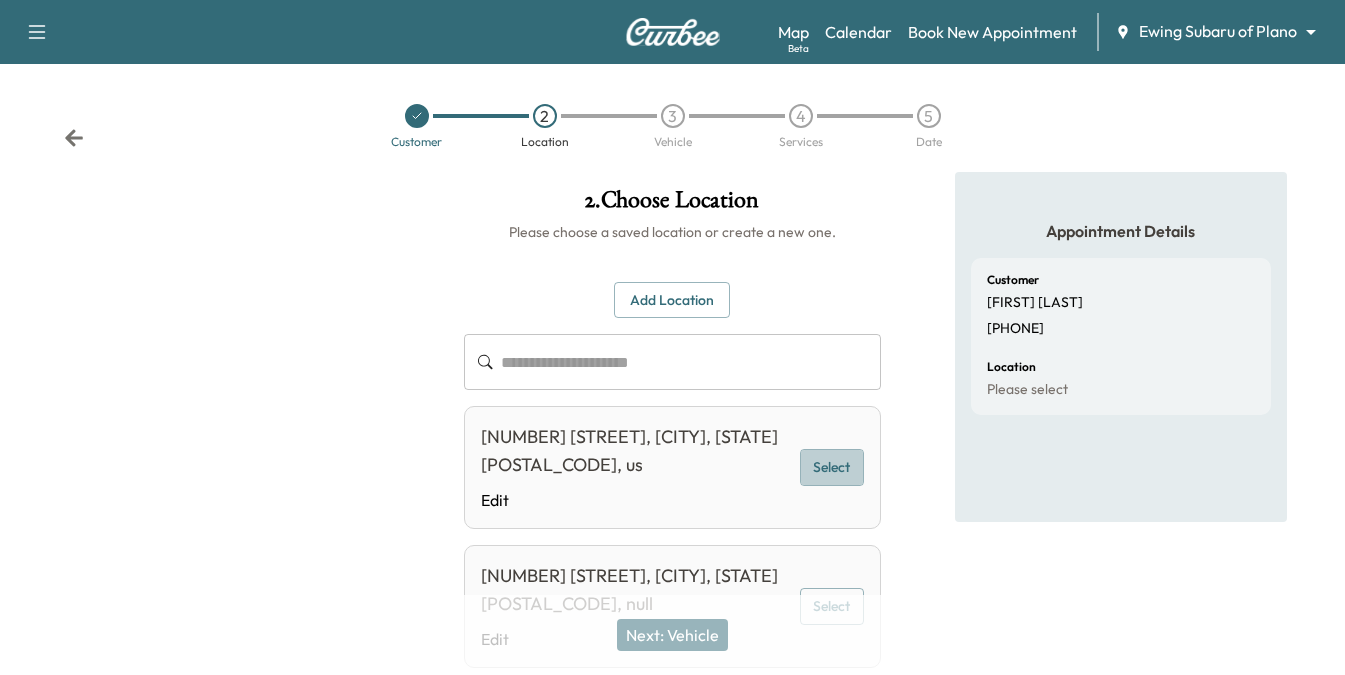 click on "Select" at bounding box center [832, 467] 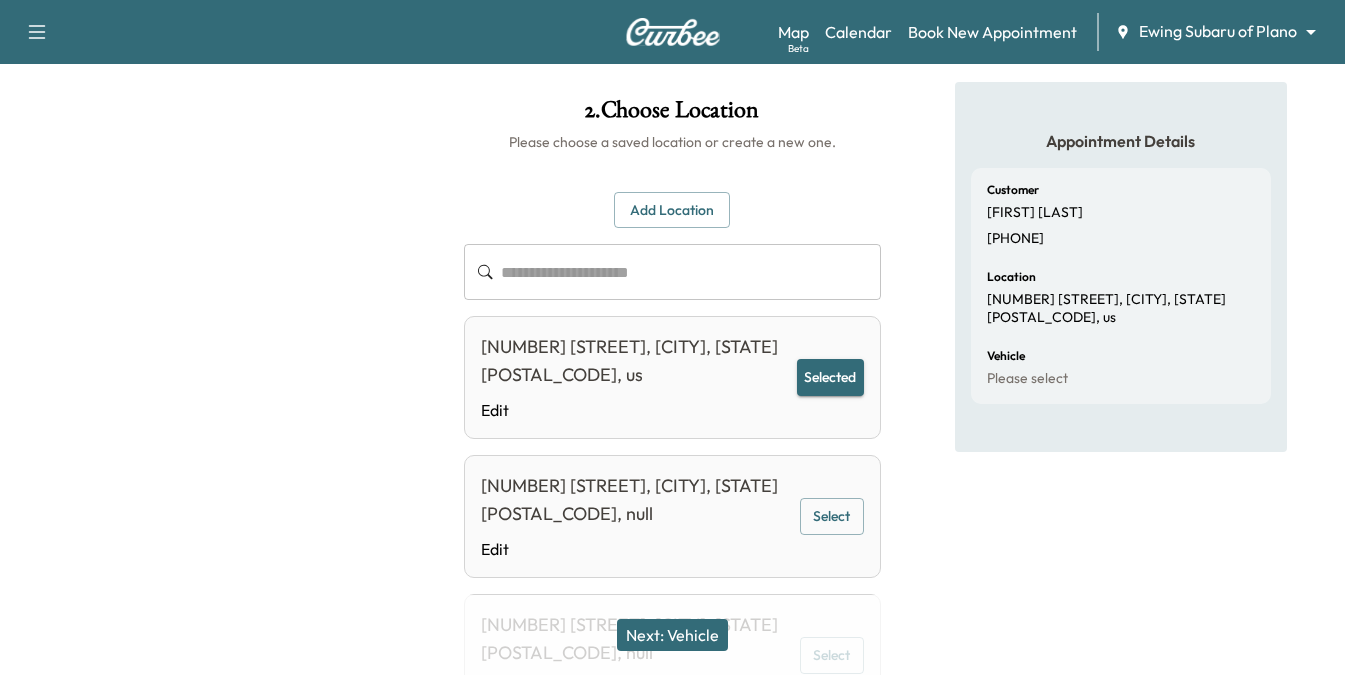 scroll, scrollTop: 252, scrollLeft: 0, axis: vertical 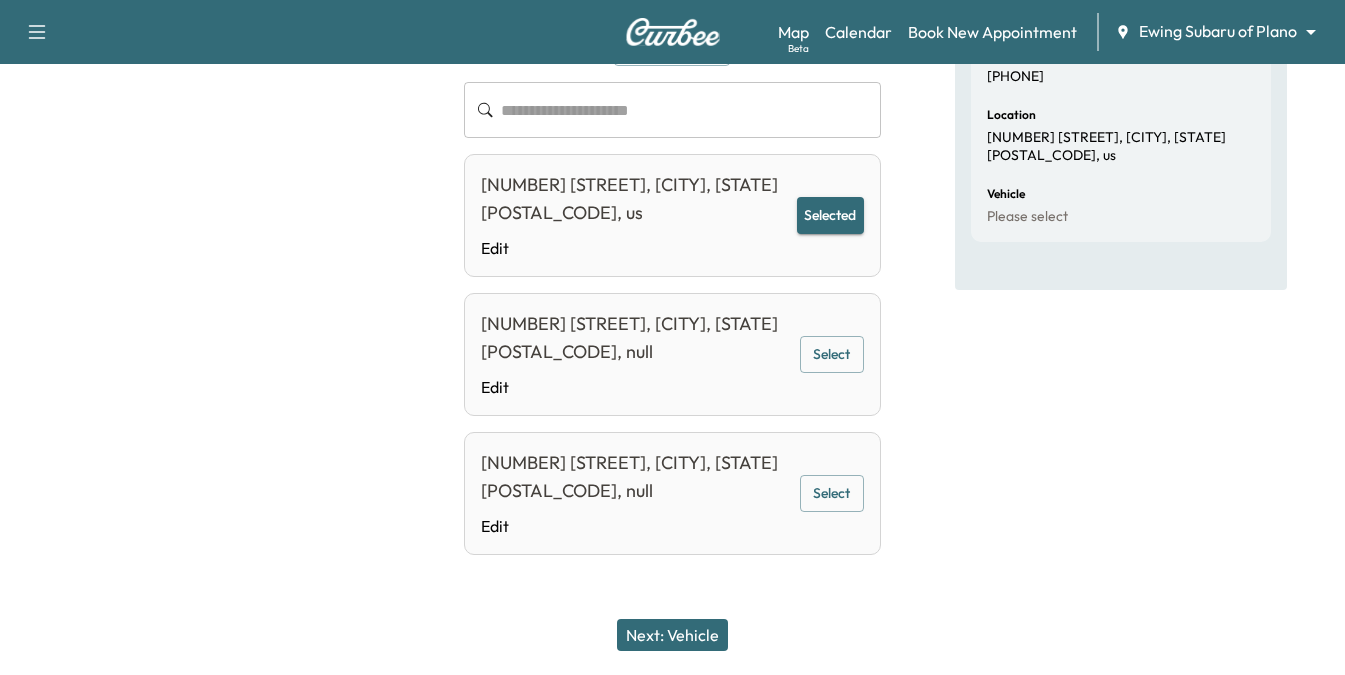 click on "Next: Vehicle" at bounding box center [672, 635] 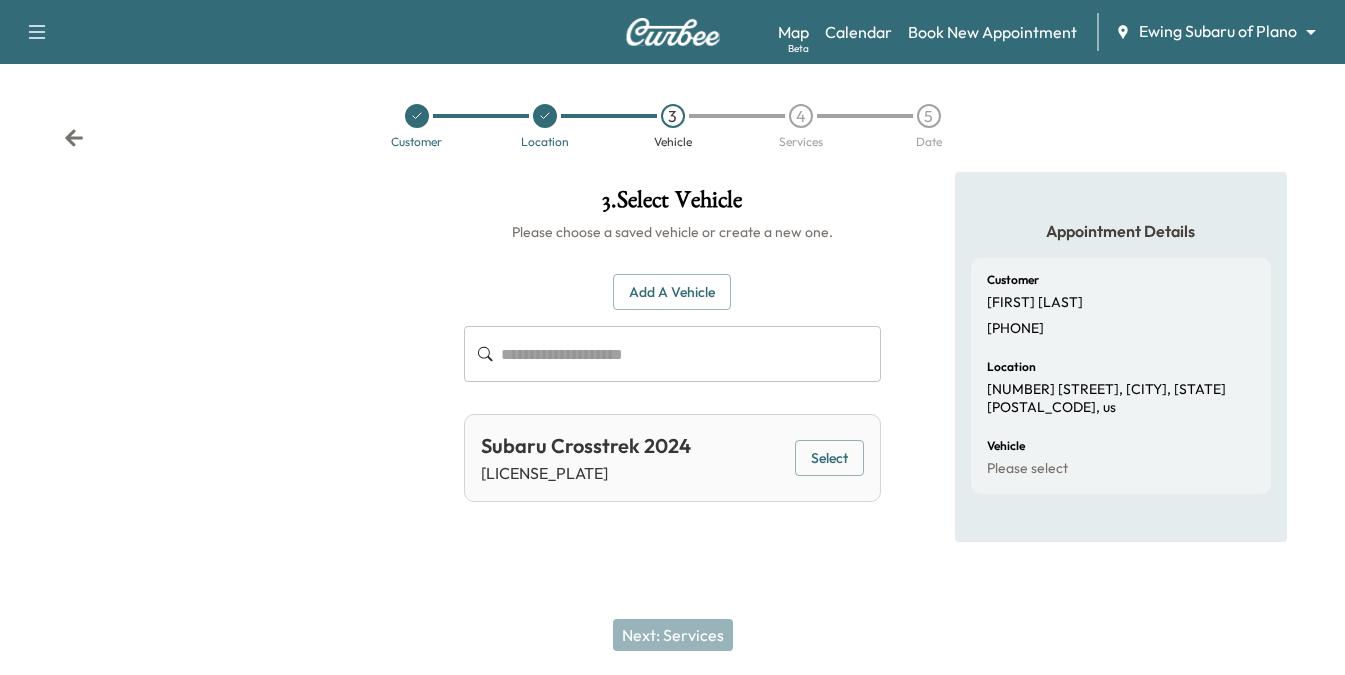 scroll, scrollTop: 0, scrollLeft: 0, axis: both 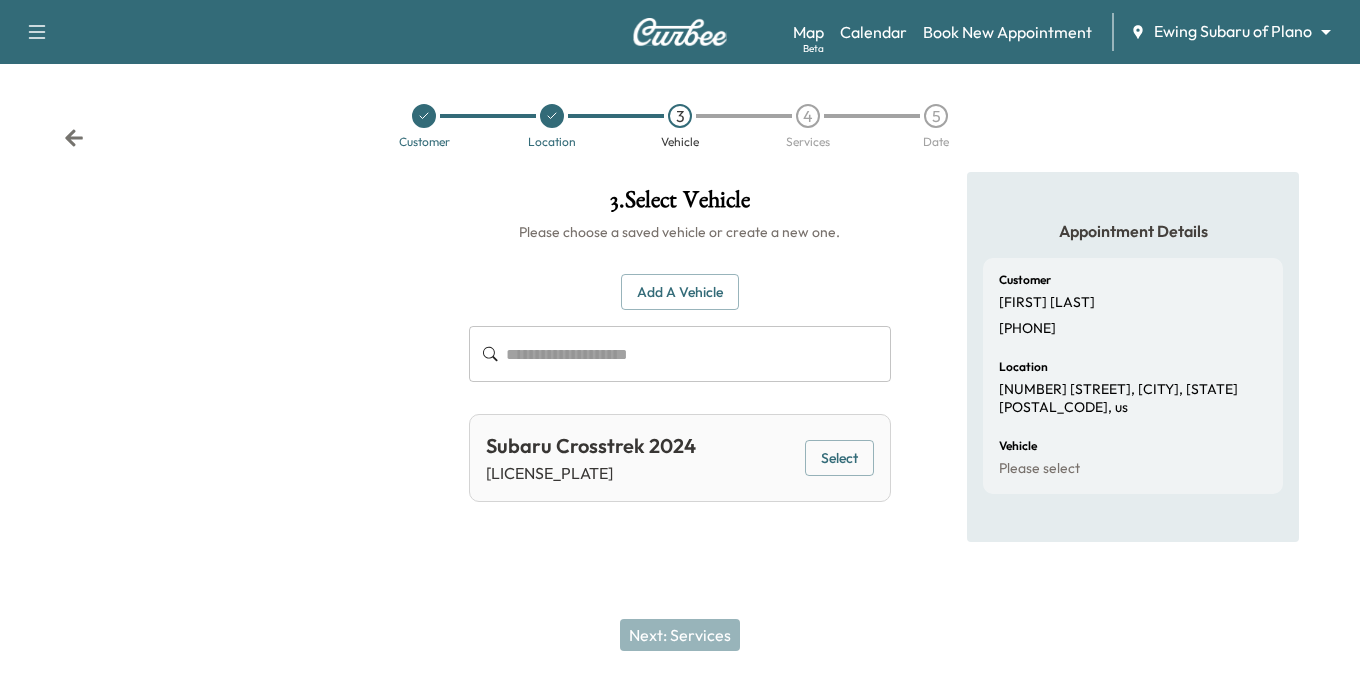 click on "Select" at bounding box center [839, 458] 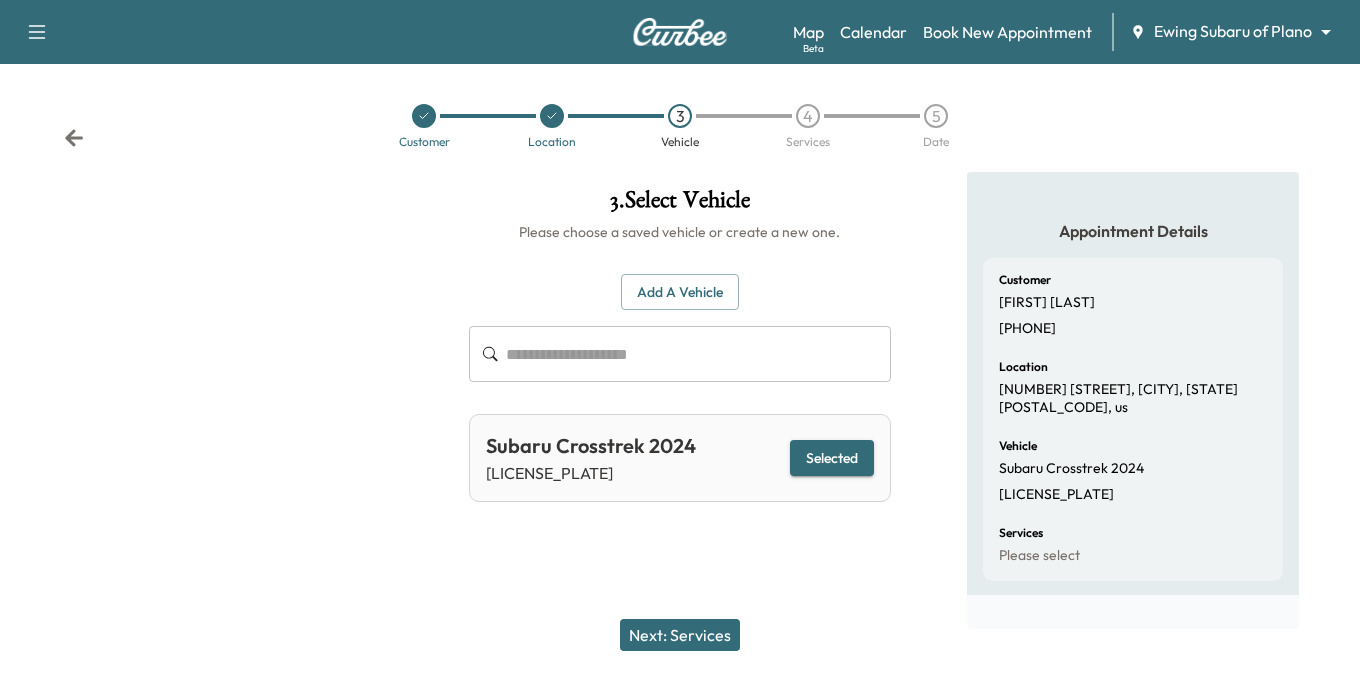 click on "Next: Services" at bounding box center [680, 635] 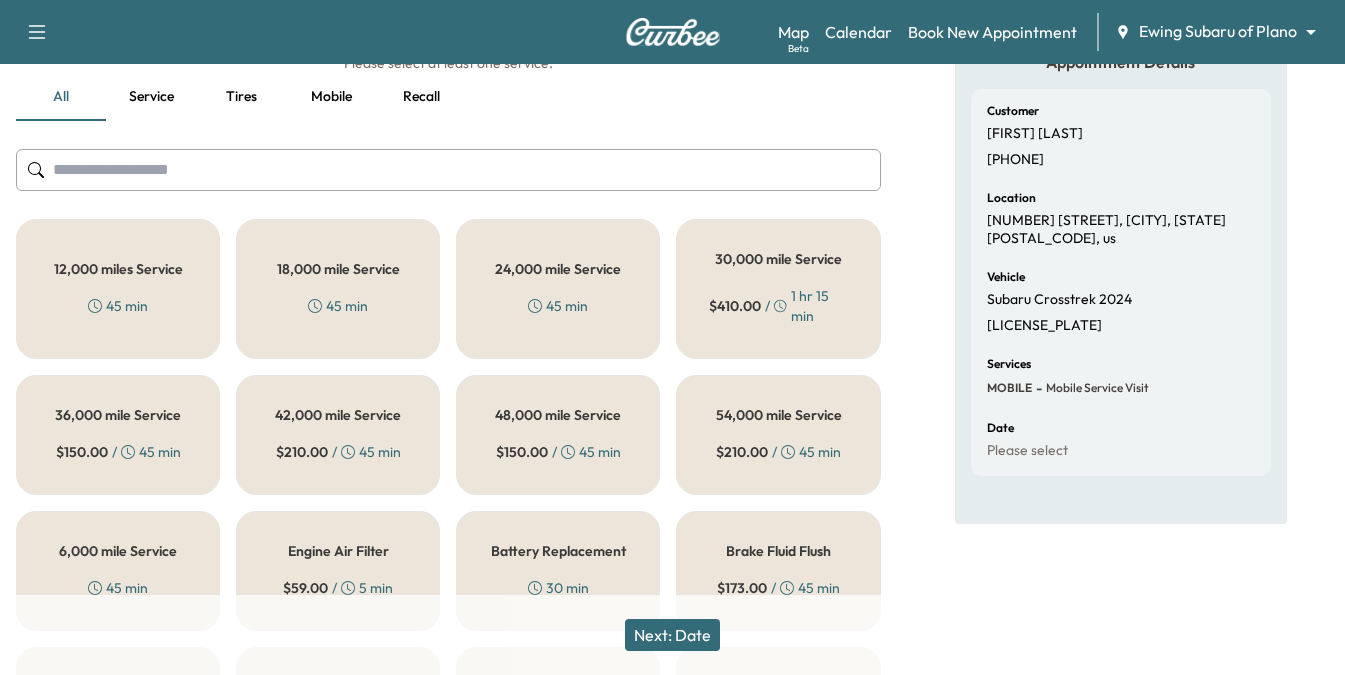 scroll, scrollTop: 200, scrollLeft: 0, axis: vertical 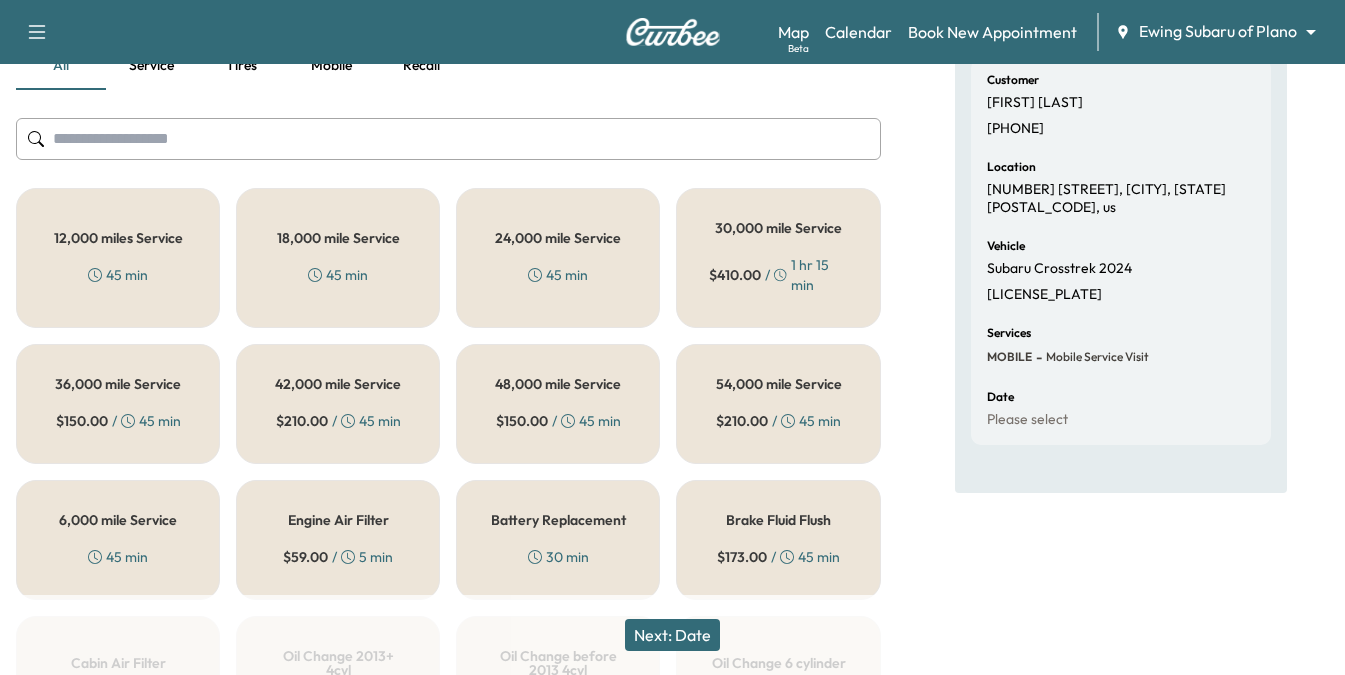click on "6,000 mile Service 45 min" at bounding box center (118, 540) 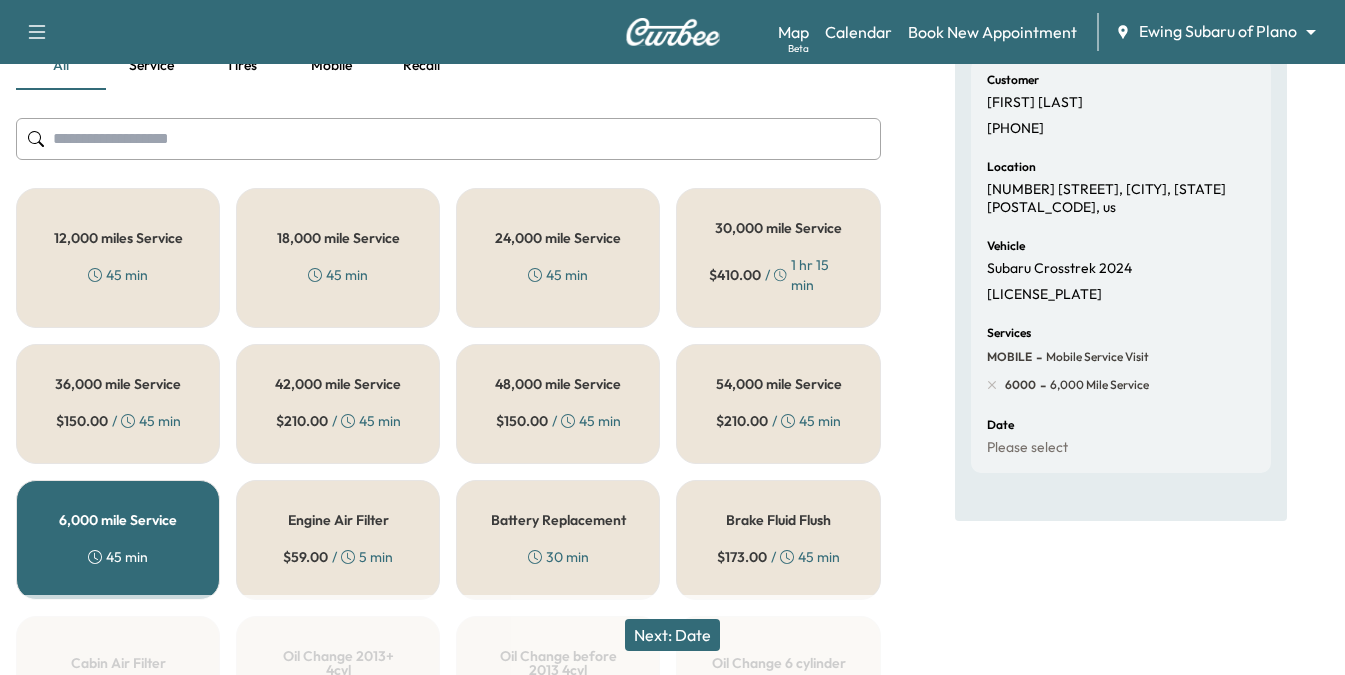 click on "Next: Date" at bounding box center [672, 635] 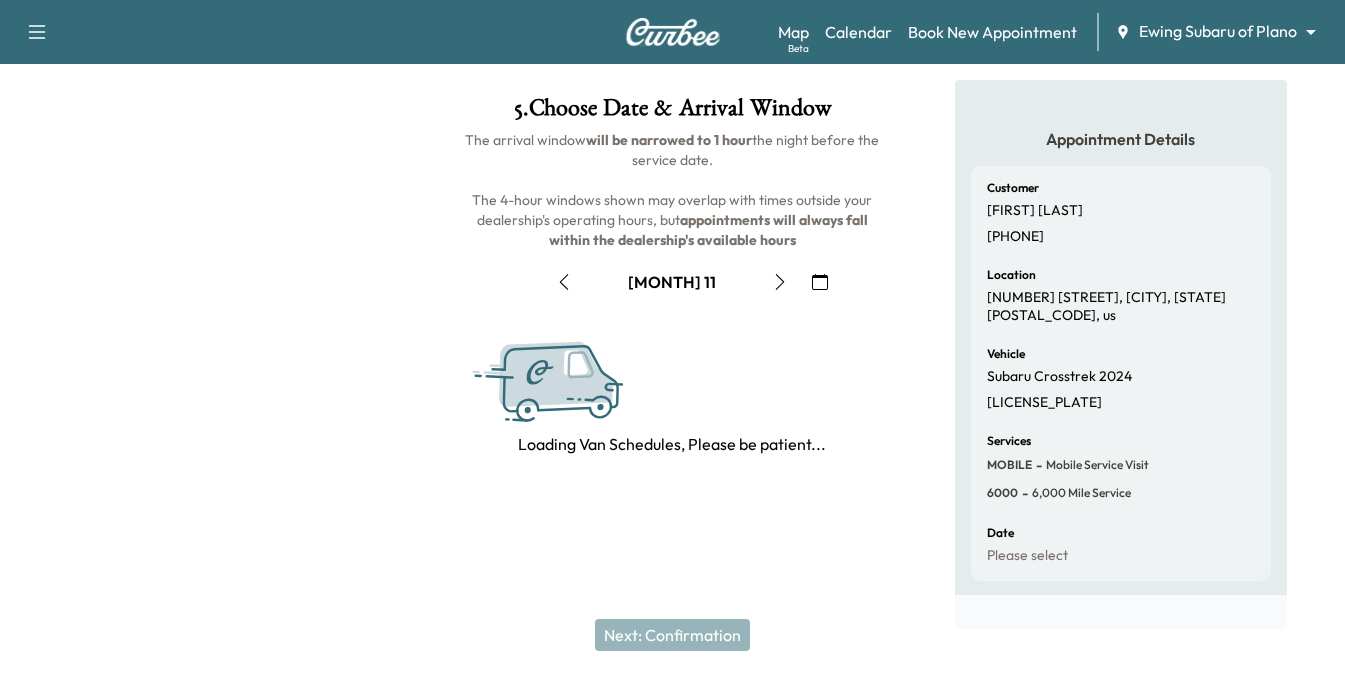 scroll, scrollTop: 200, scrollLeft: 0, axis: vertical 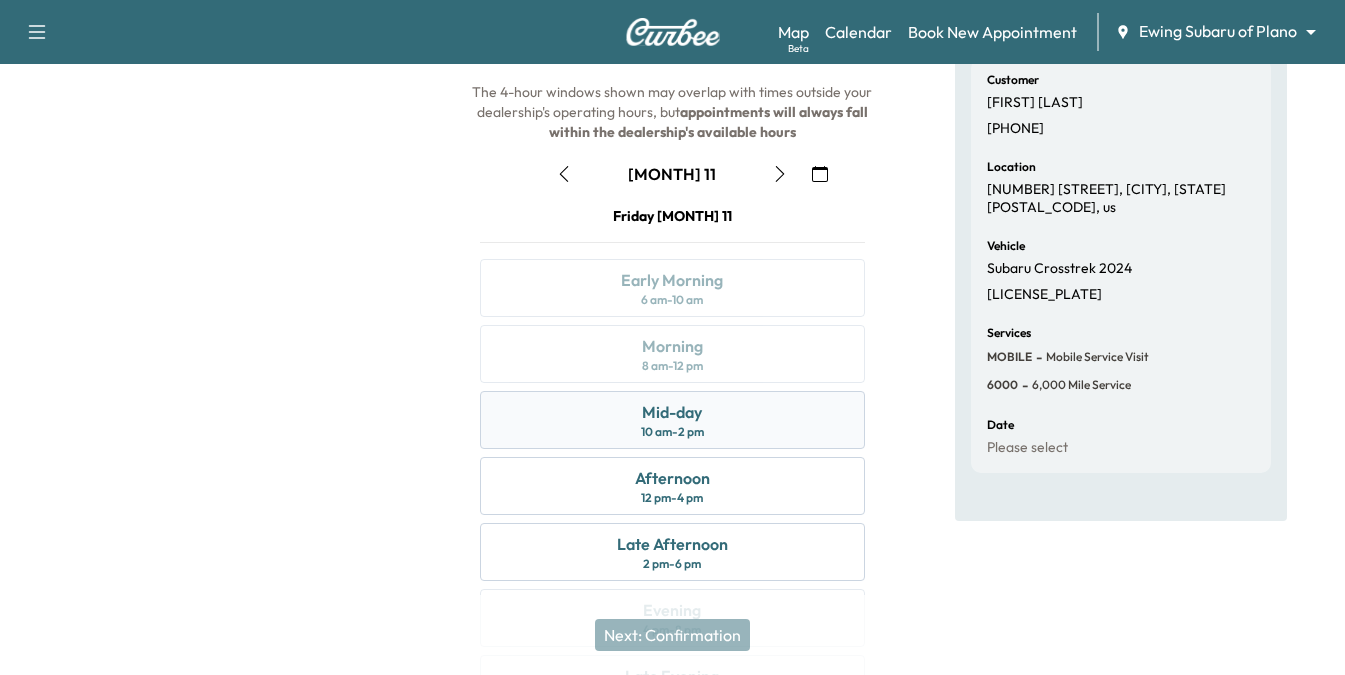 click on "Mid-day" at bounding box center (672, 412) 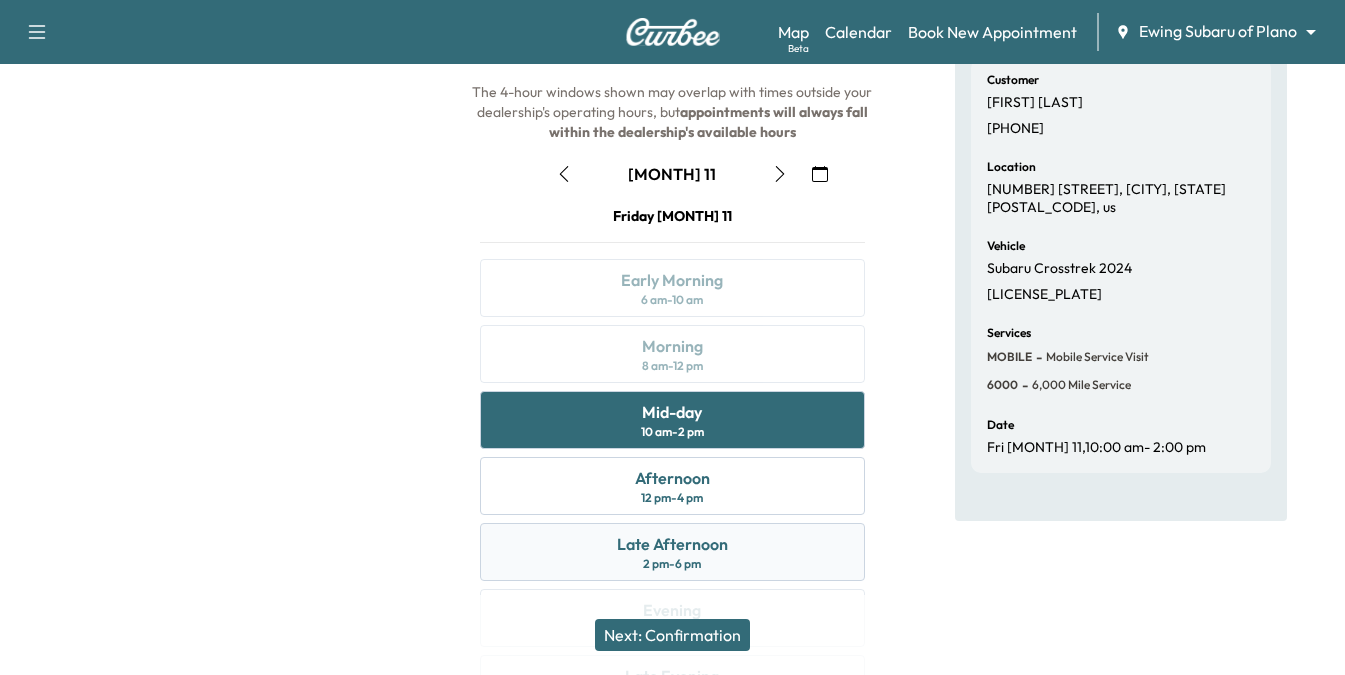click on "2:00 pm  -  6:00 pm" at bounding box center (672, 564) 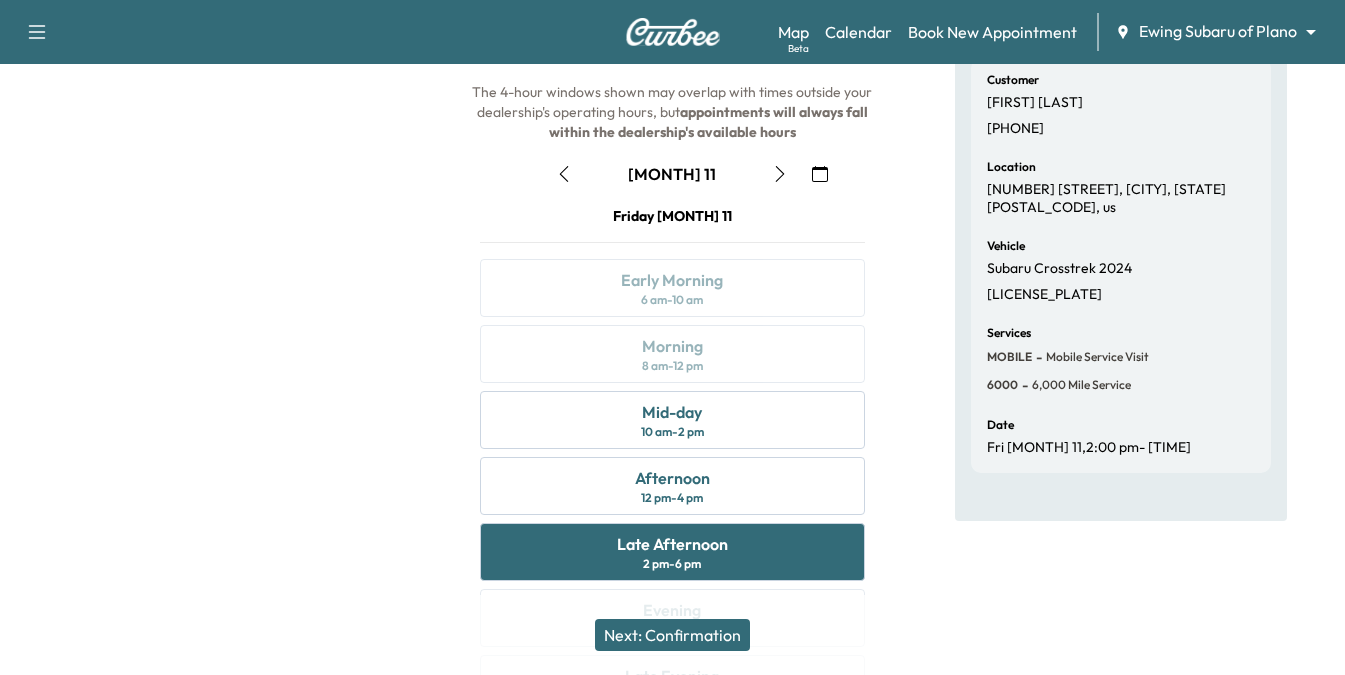 click on "Next: Confirmation" at bounding box center [672, 635] 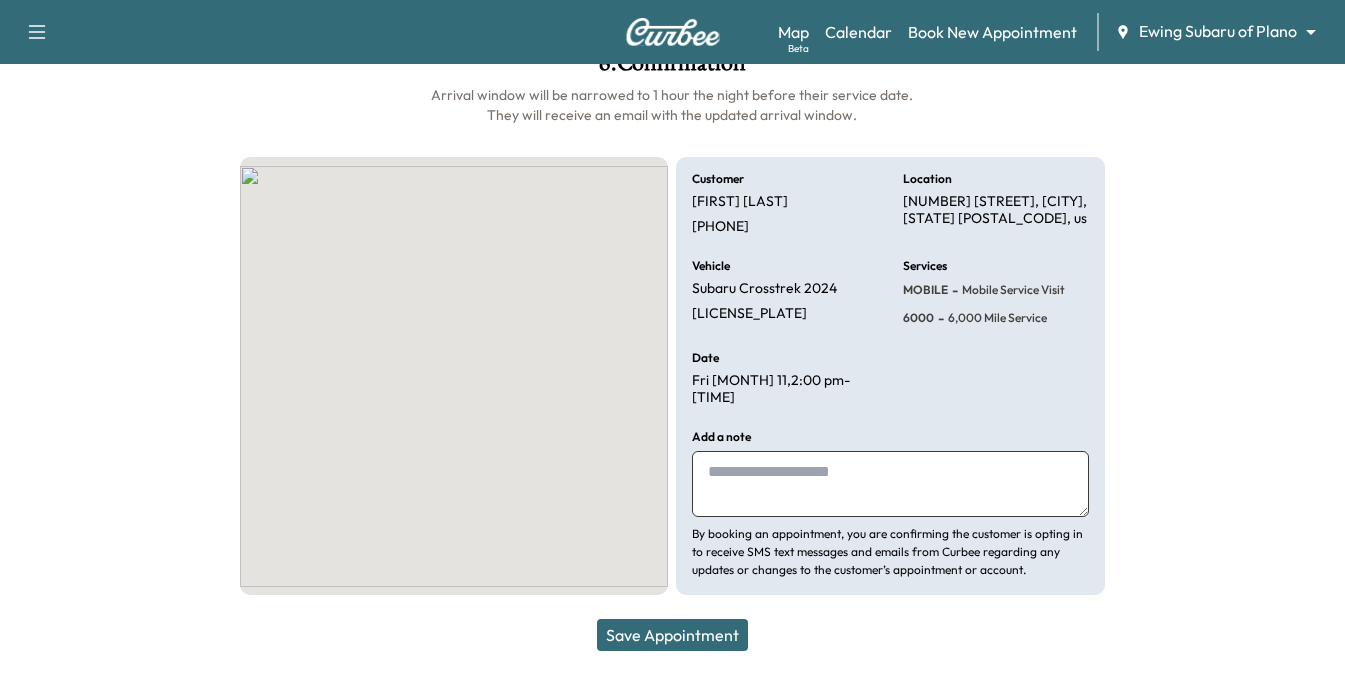 scroll, scrollTop: 119, scrollLeft: 0, axis: vertical 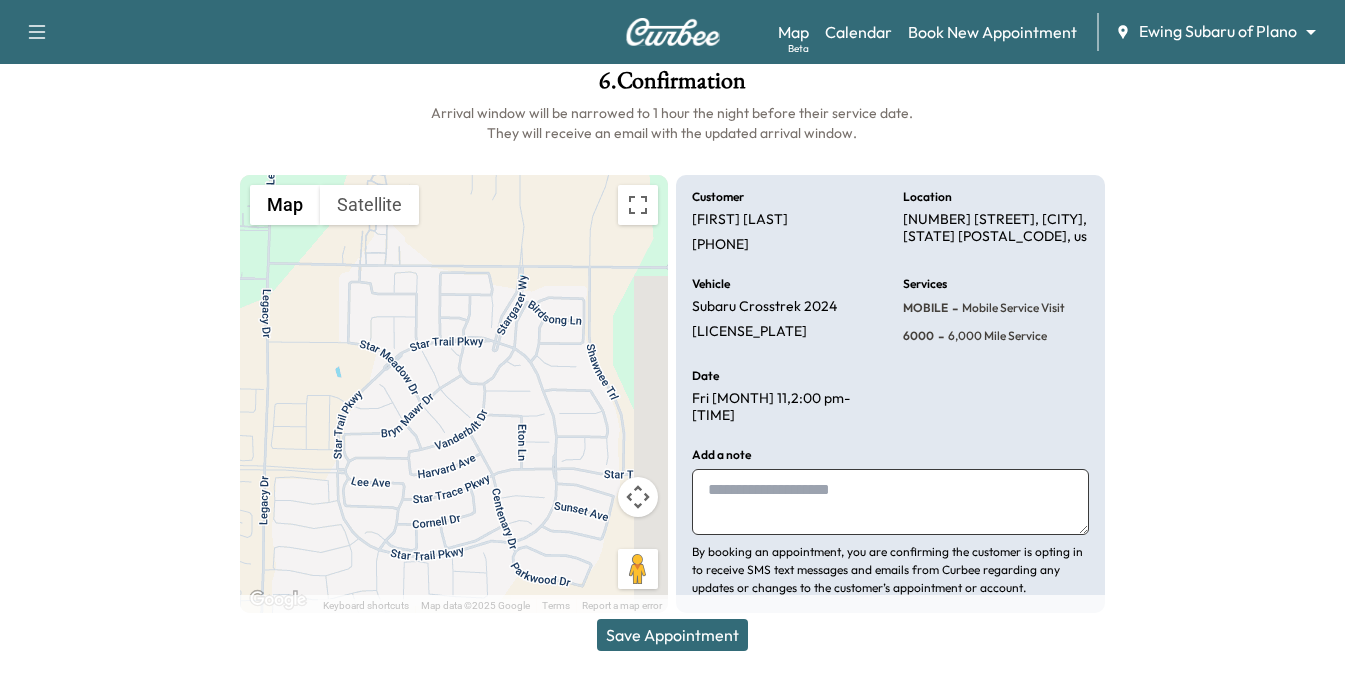 click on "Save Appointment" at bounding box center (672, 635) 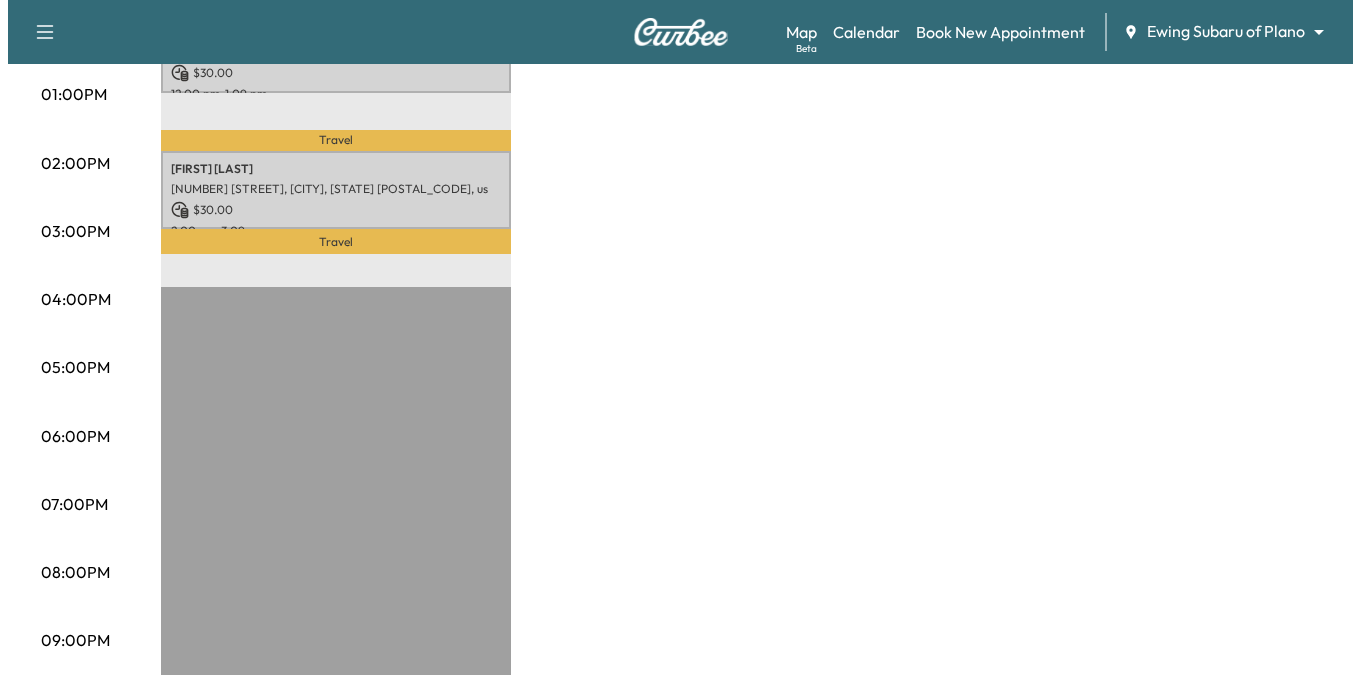 scroll, scrollTop: 510, scrollLeft: 0, axis: vertical 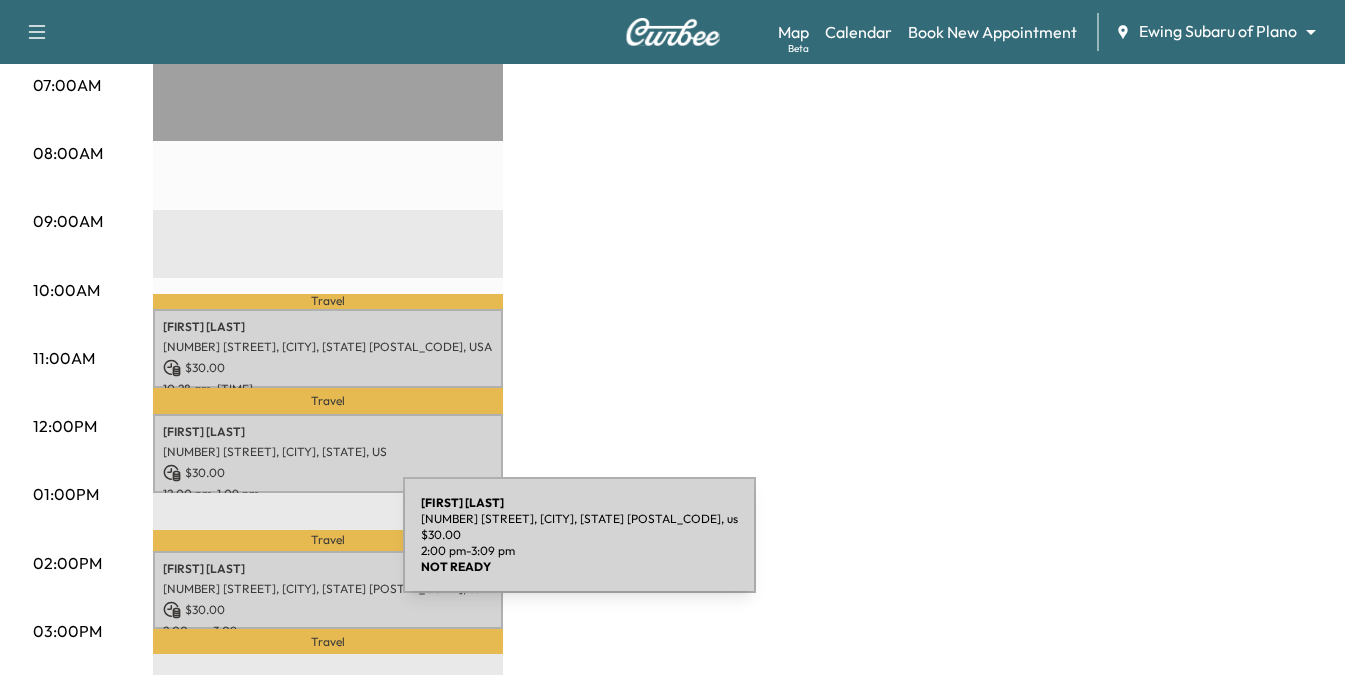 click on "[NUMBER] [STREET], [CITY], [STATE] [POSTAL_CODE], us" at bounding box center [328, 589] 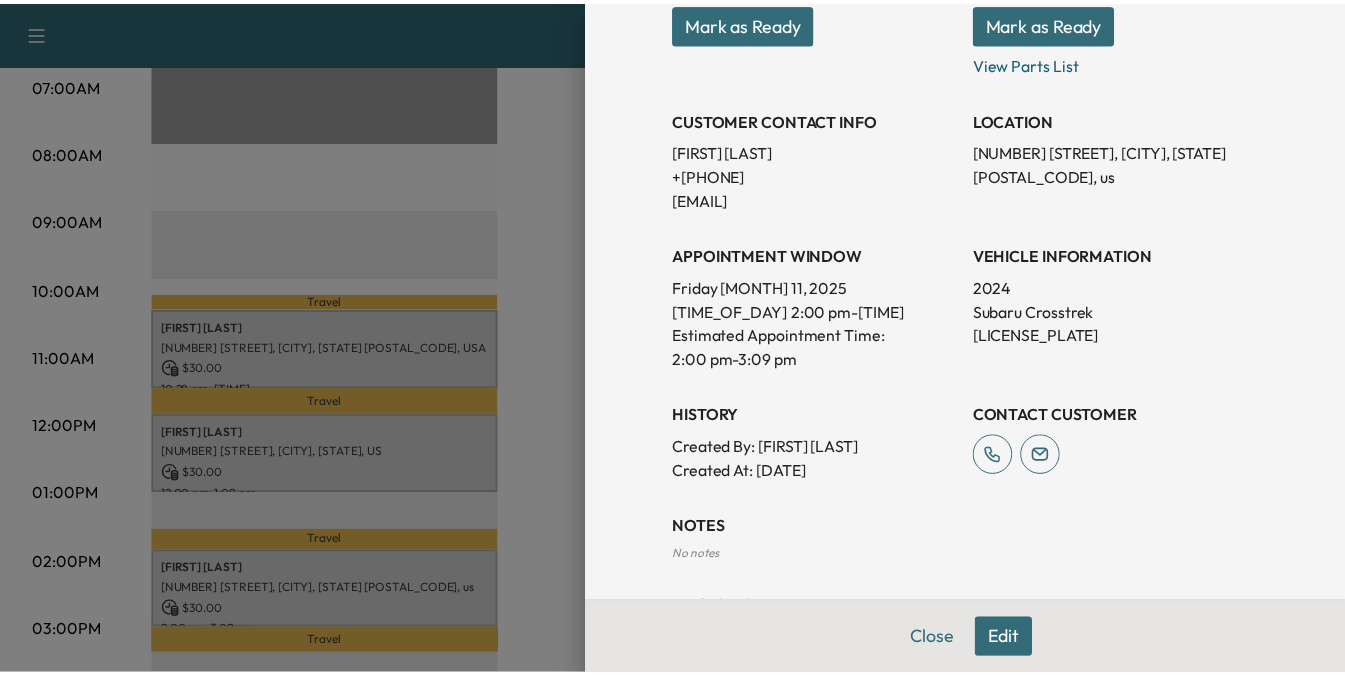 scroll, scrollTop: 400, scrollLeft: 0, axis: vertical 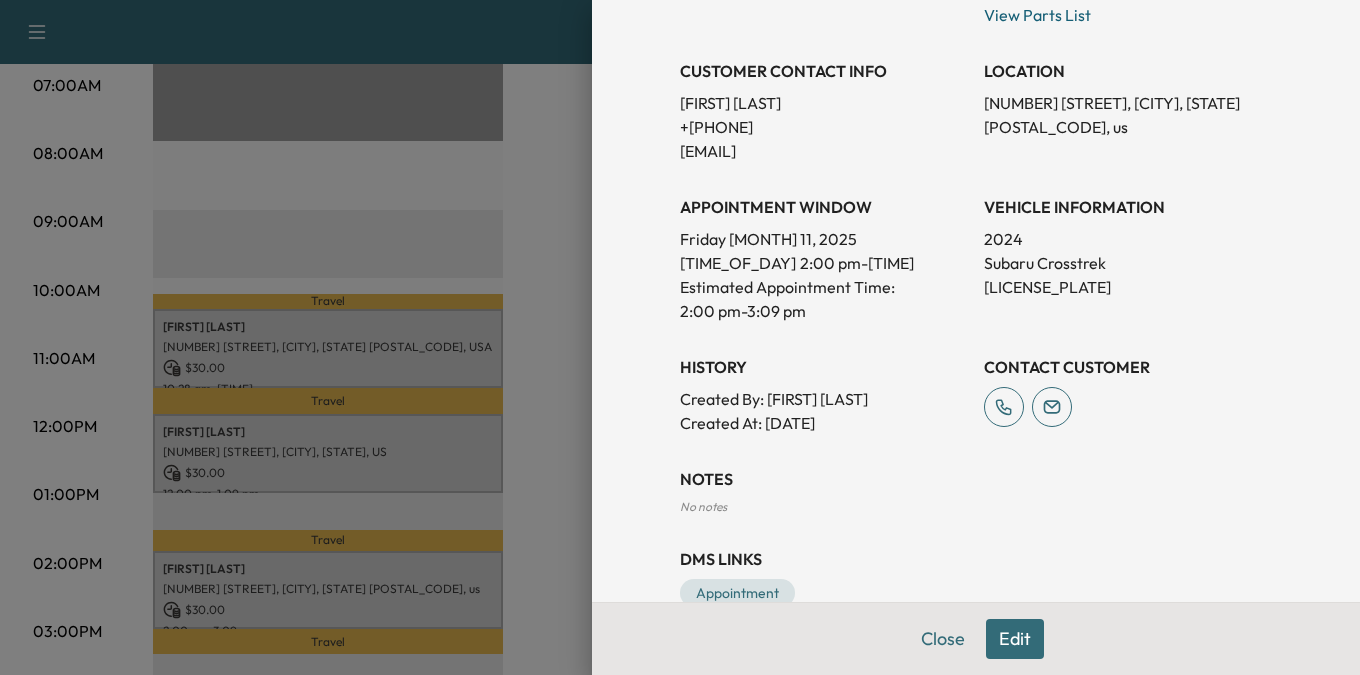 drag, startPoint x: 931, startPoint y: 637, endPoint x: 940, endPoint y: 649, distance: 15 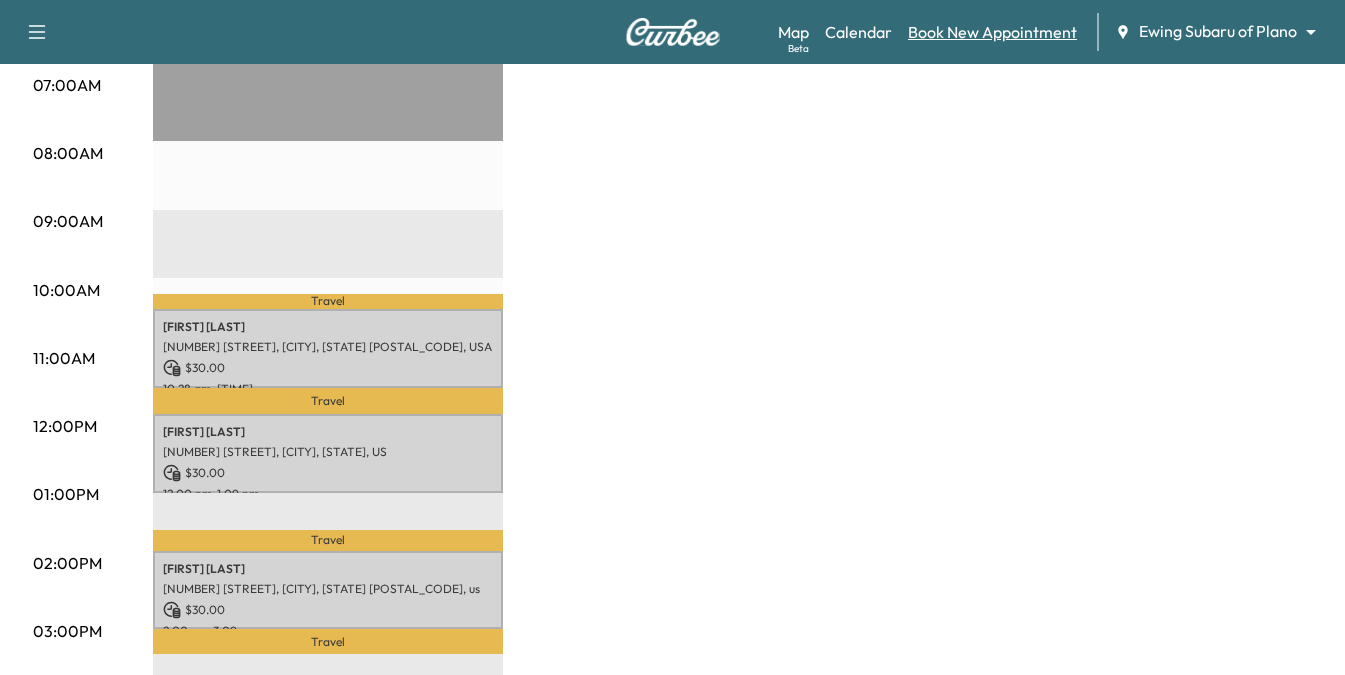 click on "Book New Appointment" at bounding box center [992, 32] 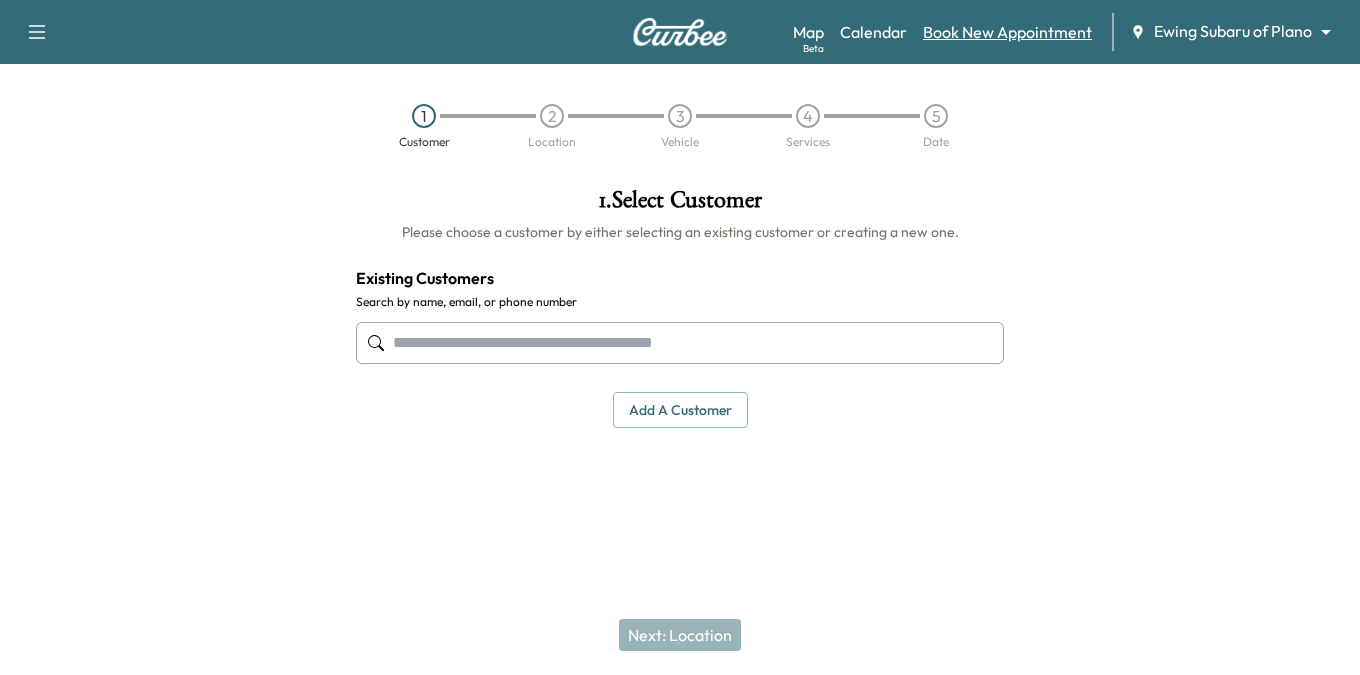 click on "Book New Appointment" at bounding box center (1007, 32) 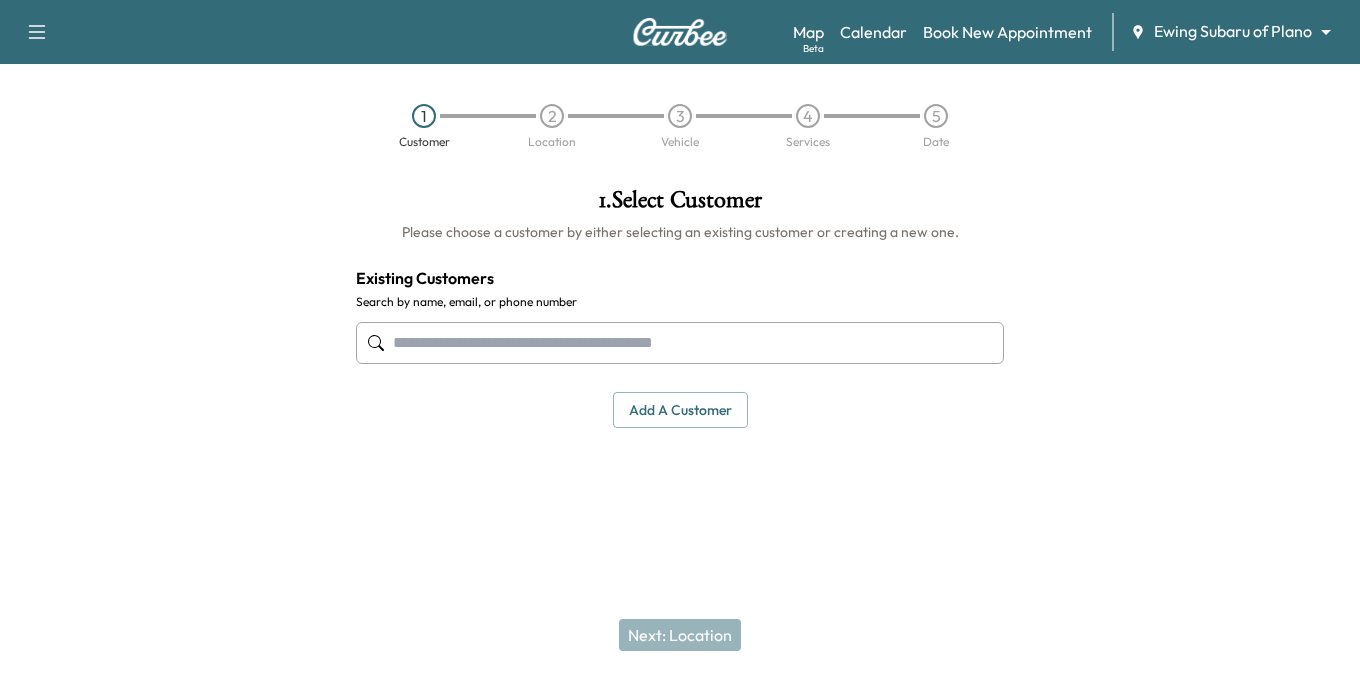 click at bounding box center (680, 343) 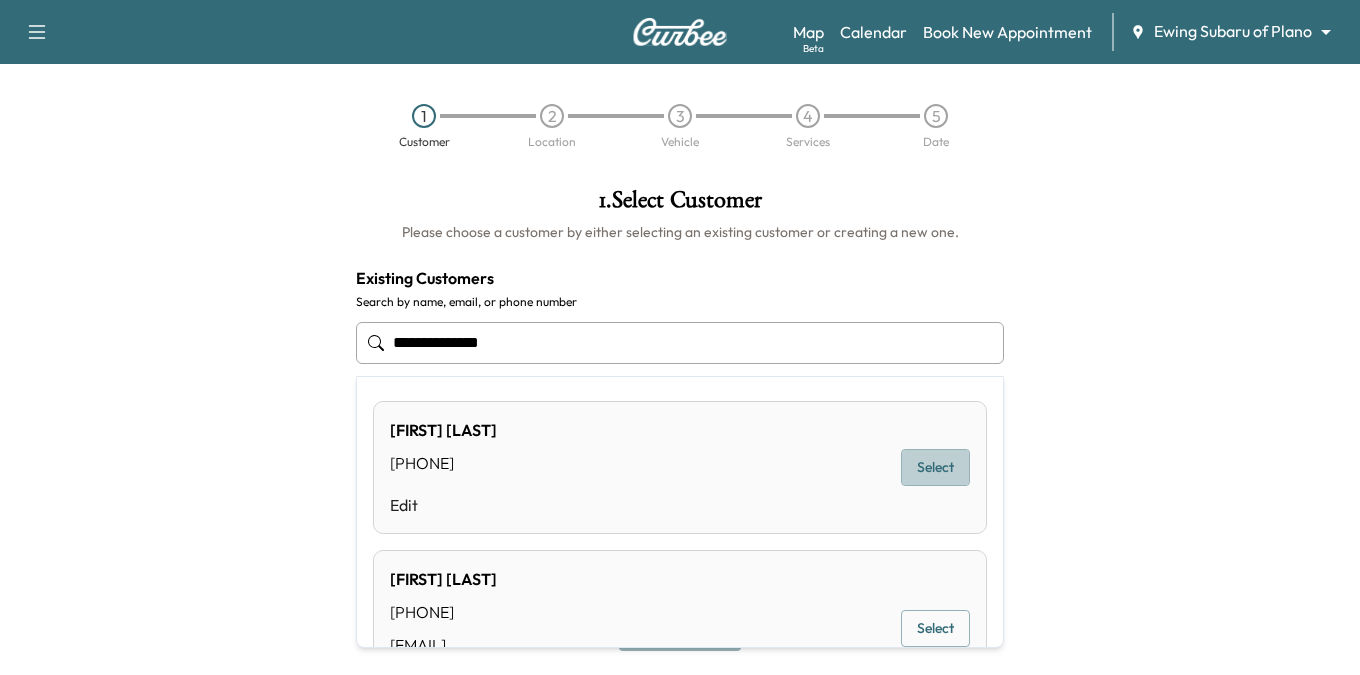 click on "Select" at bounding box center (935, 467) 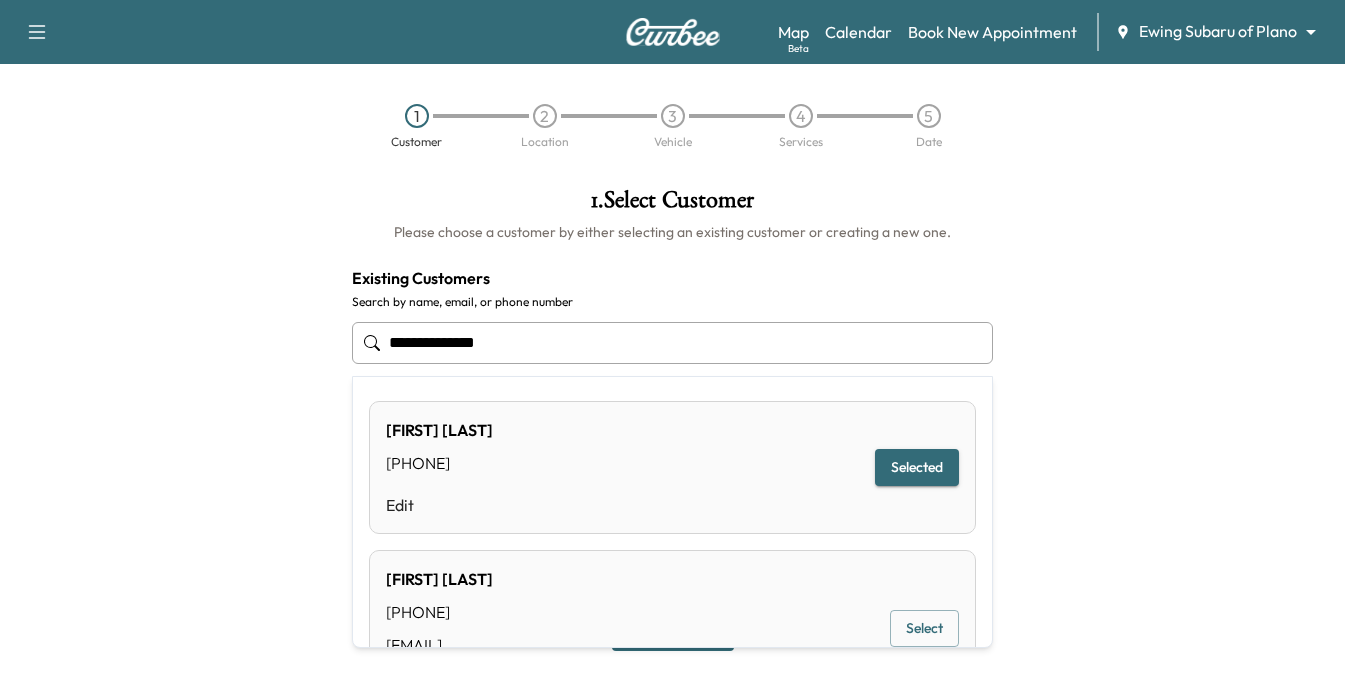 click on "**********" at bounding box center (672, 343) 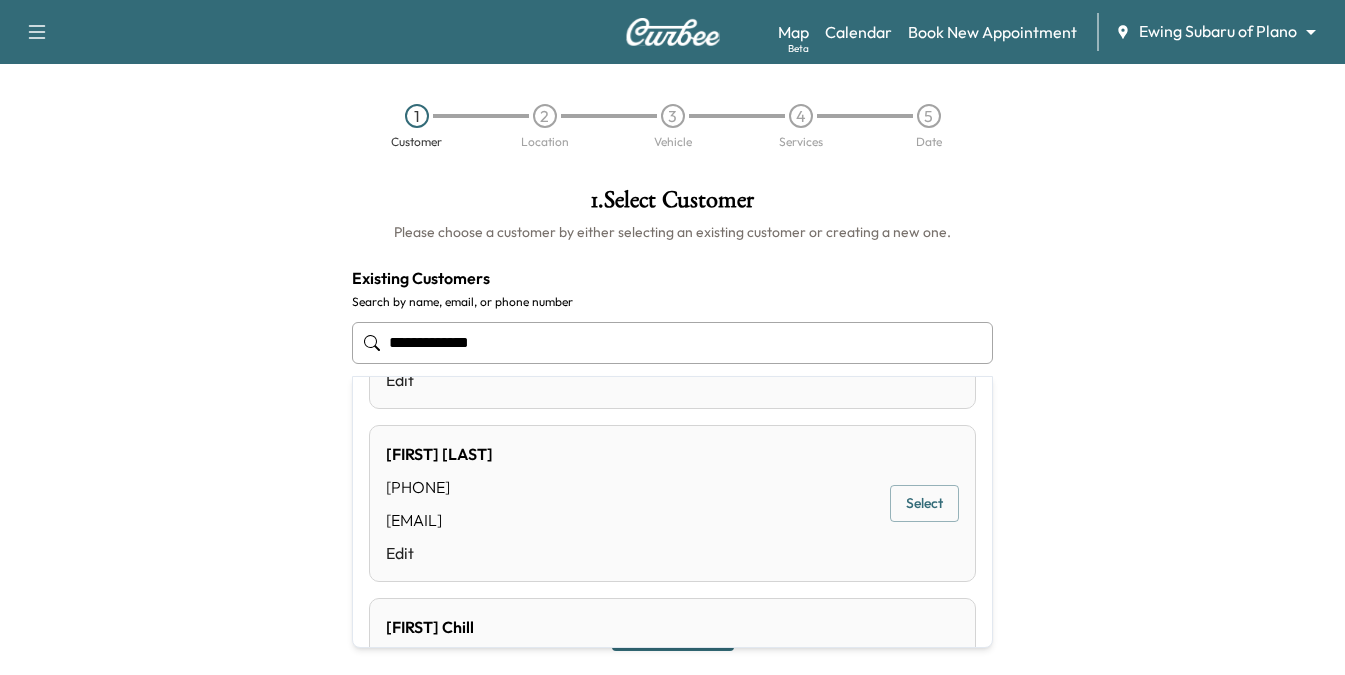 scroll, scrollTop: 1444, scrollLeft: 0, axis: vertical 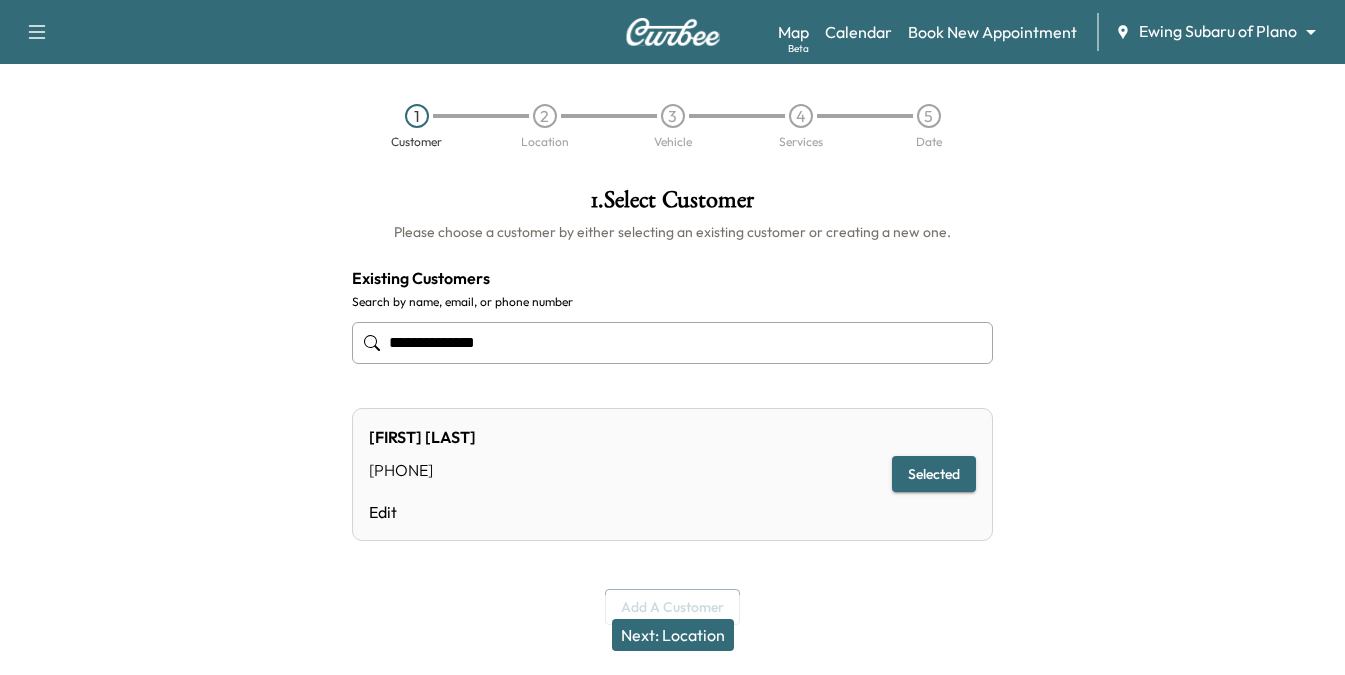 click on "**********" at bounding box center (672, 343) 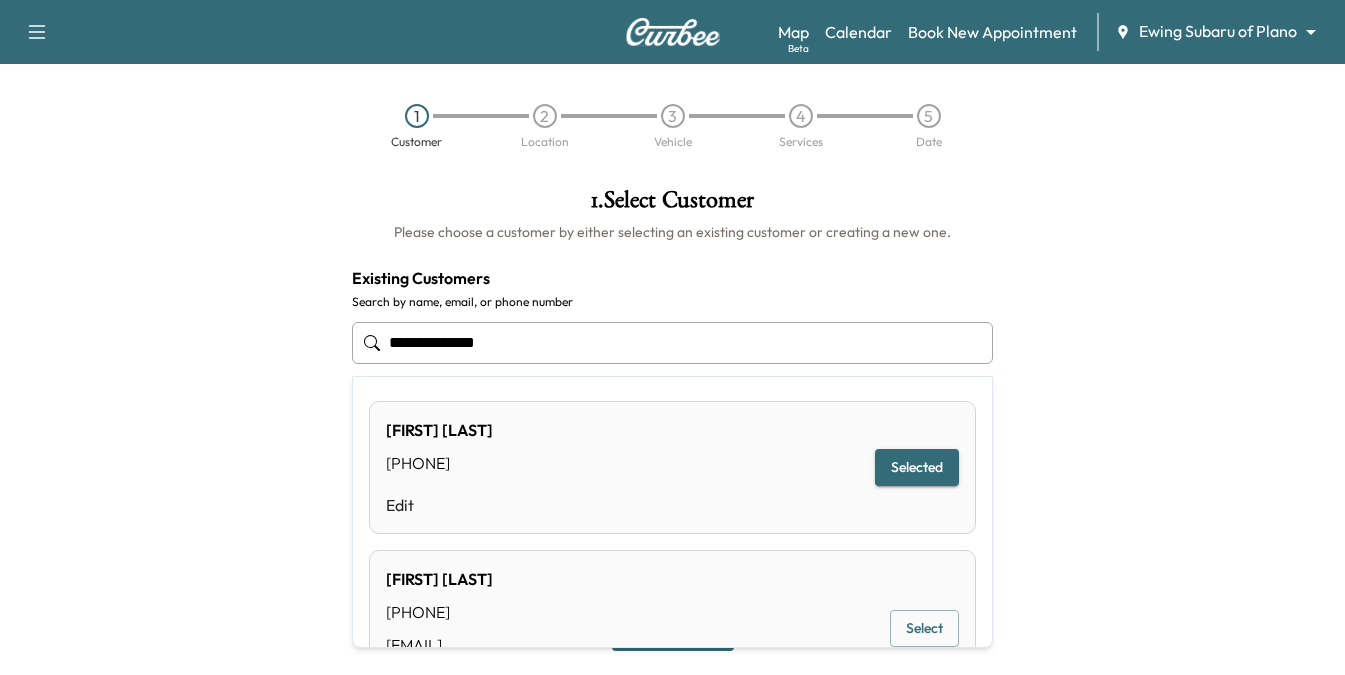click on "**********" at bounding box center [672, 343] 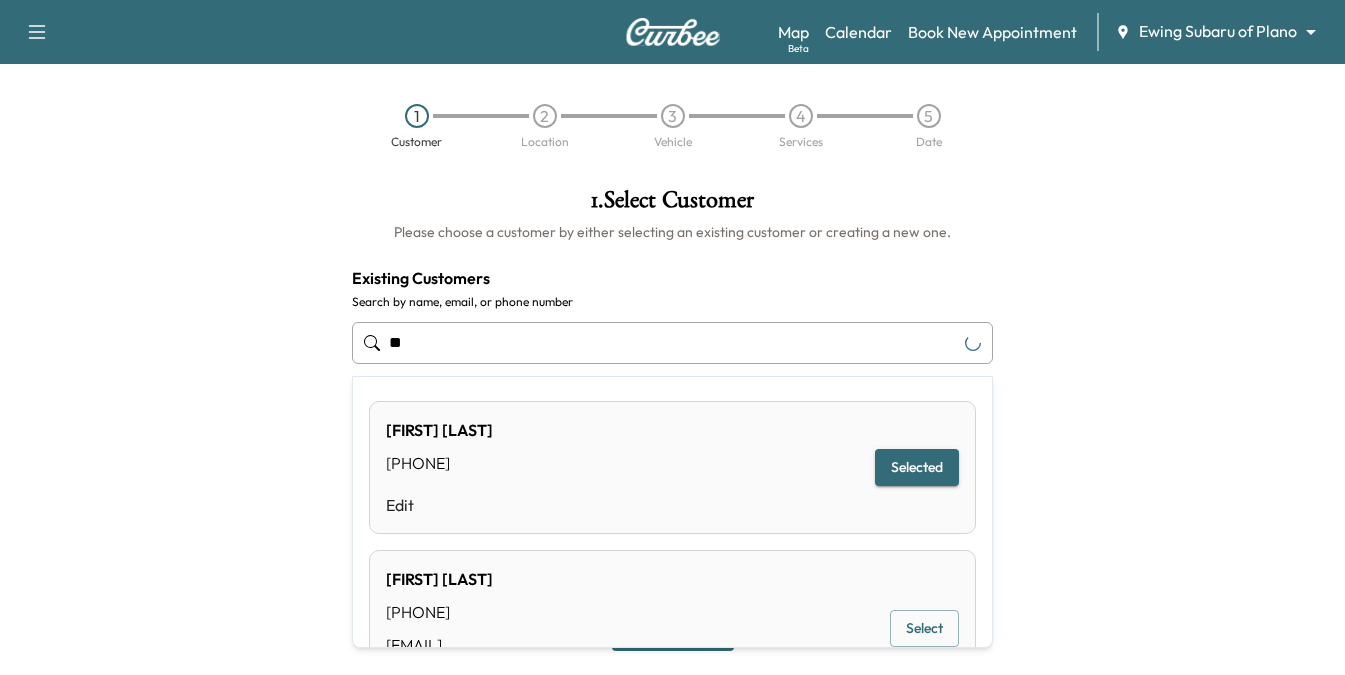 type on "*" 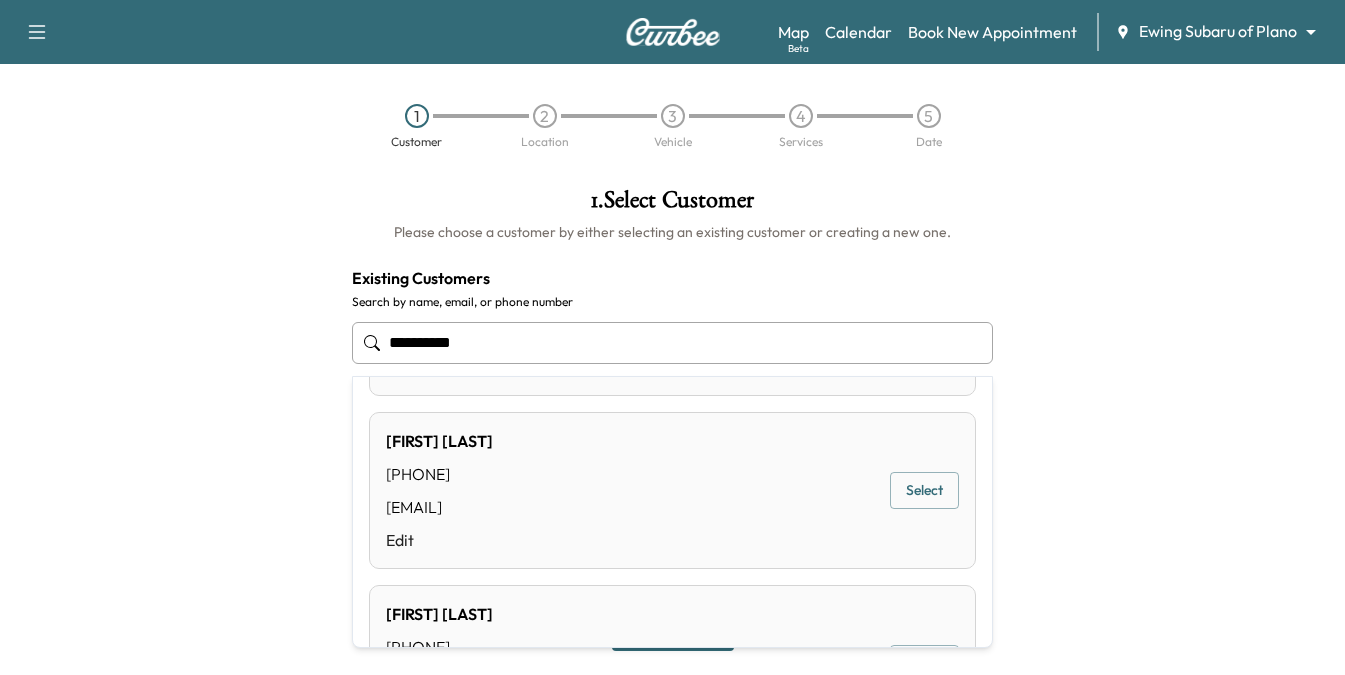 scroll, scrollTop: 1420, scrollLeft: 0, axis: vertical 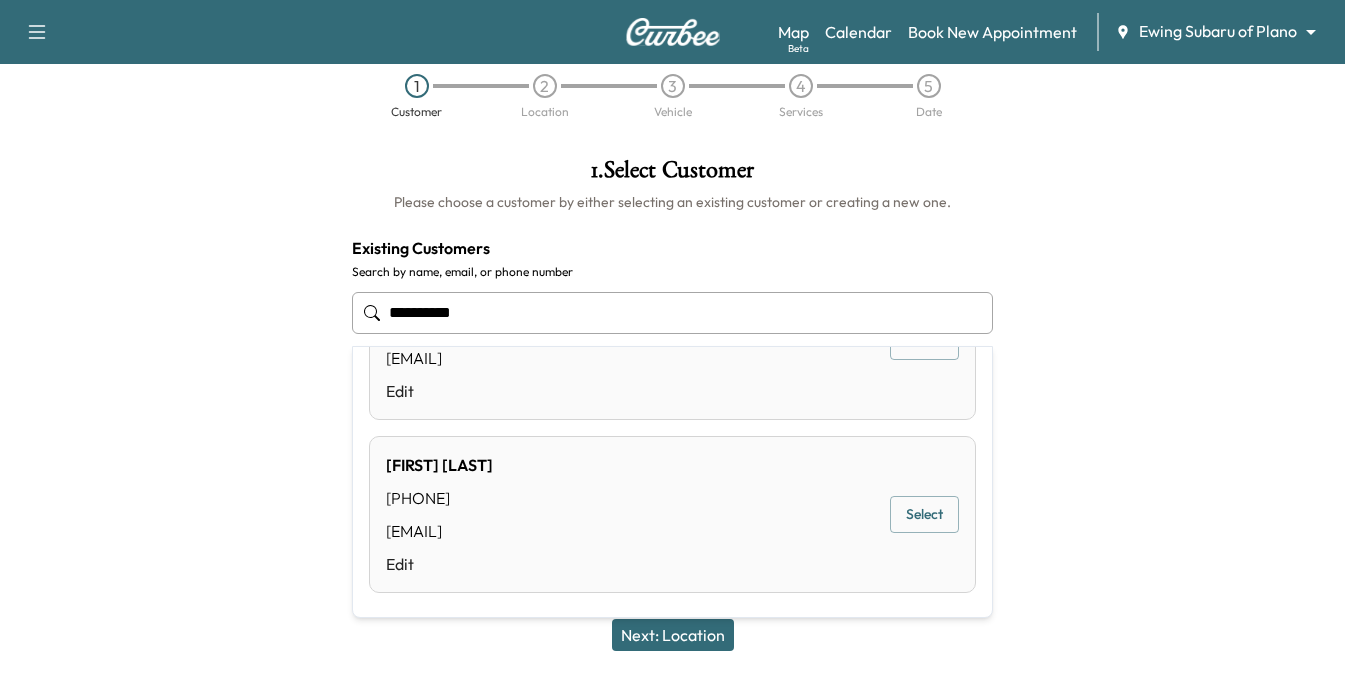 type on "**********" 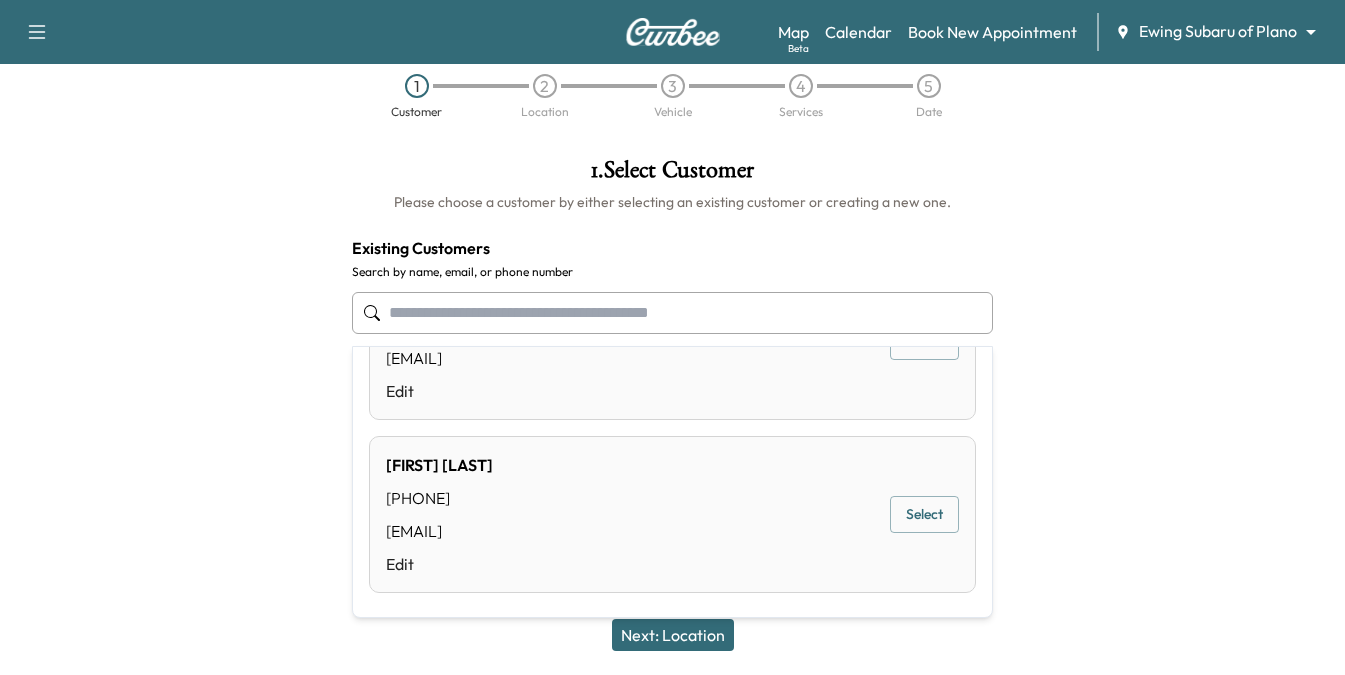 click on "Next: Location" at bounding box center (673, 635) 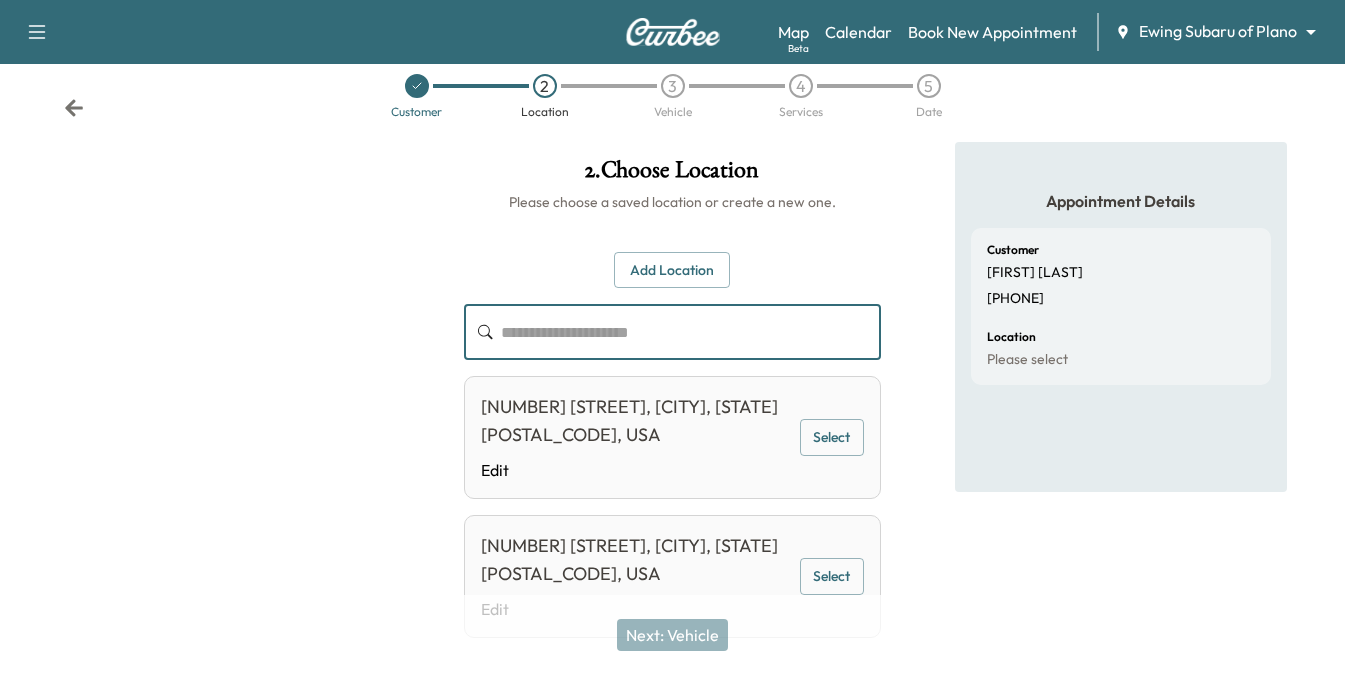 click at bounding box center [691, 332] 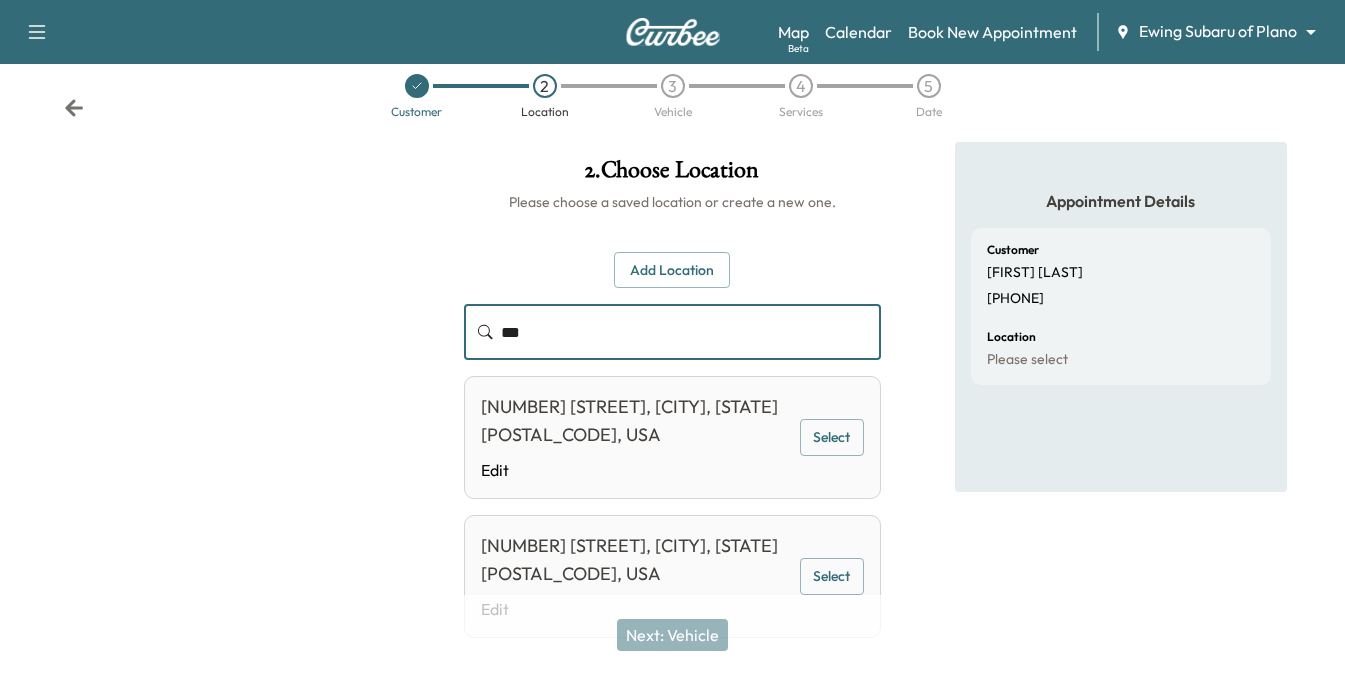 scroll, scrollTop: 15, scrollLeft: 0, axis: vertical 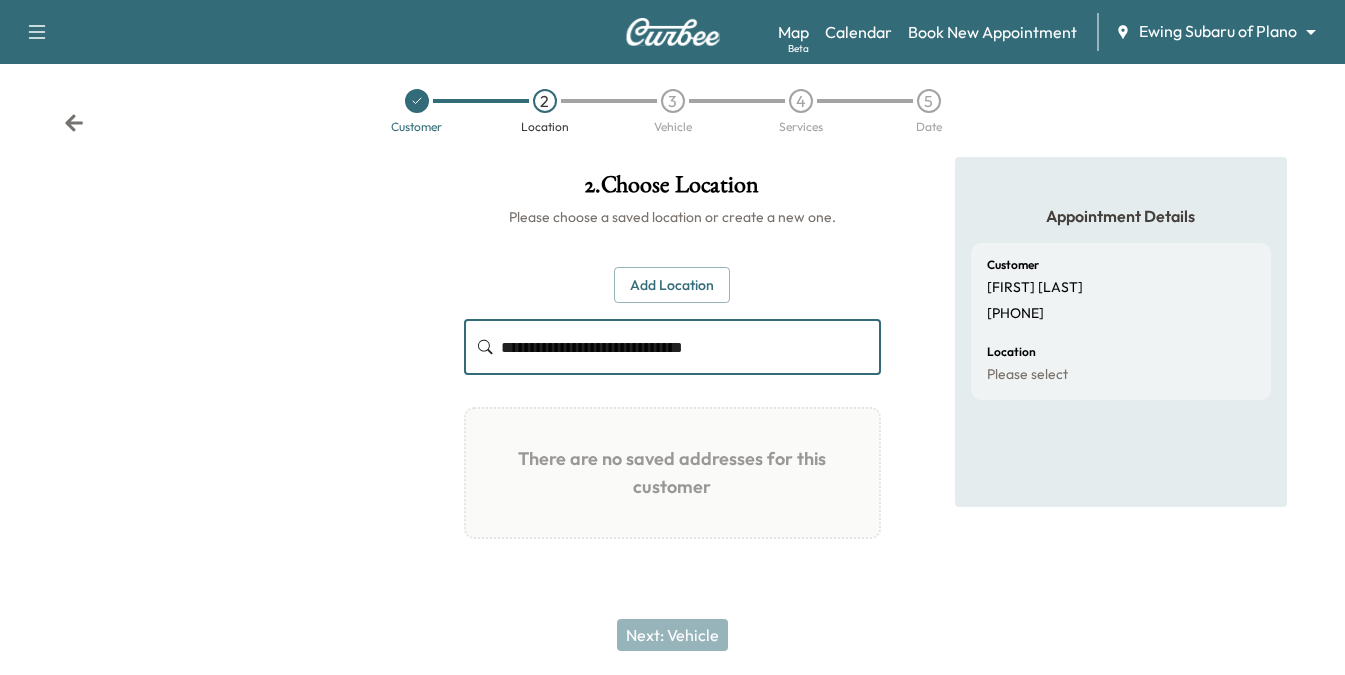 drag, startPoint x: 727, startPoint y: 338, endPoint x: 420, endPoint y: 346, distance: 307.10422 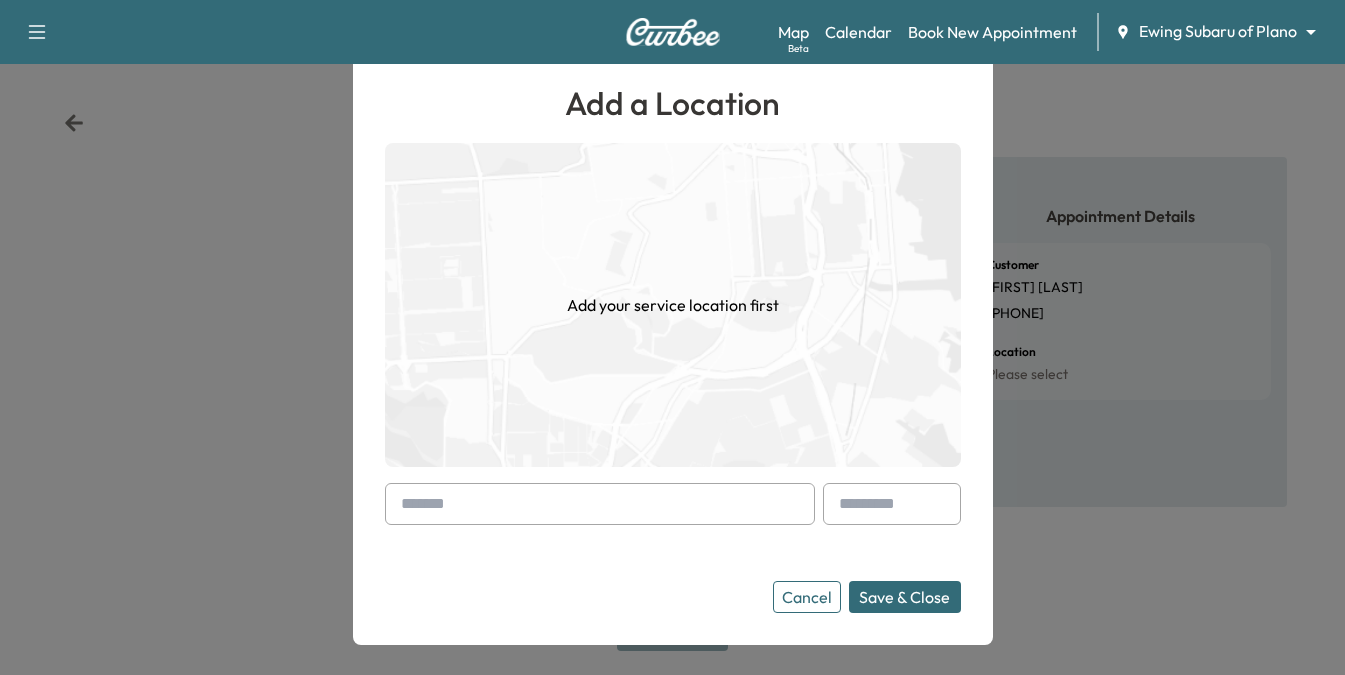 click at bounding box center [600, 504] 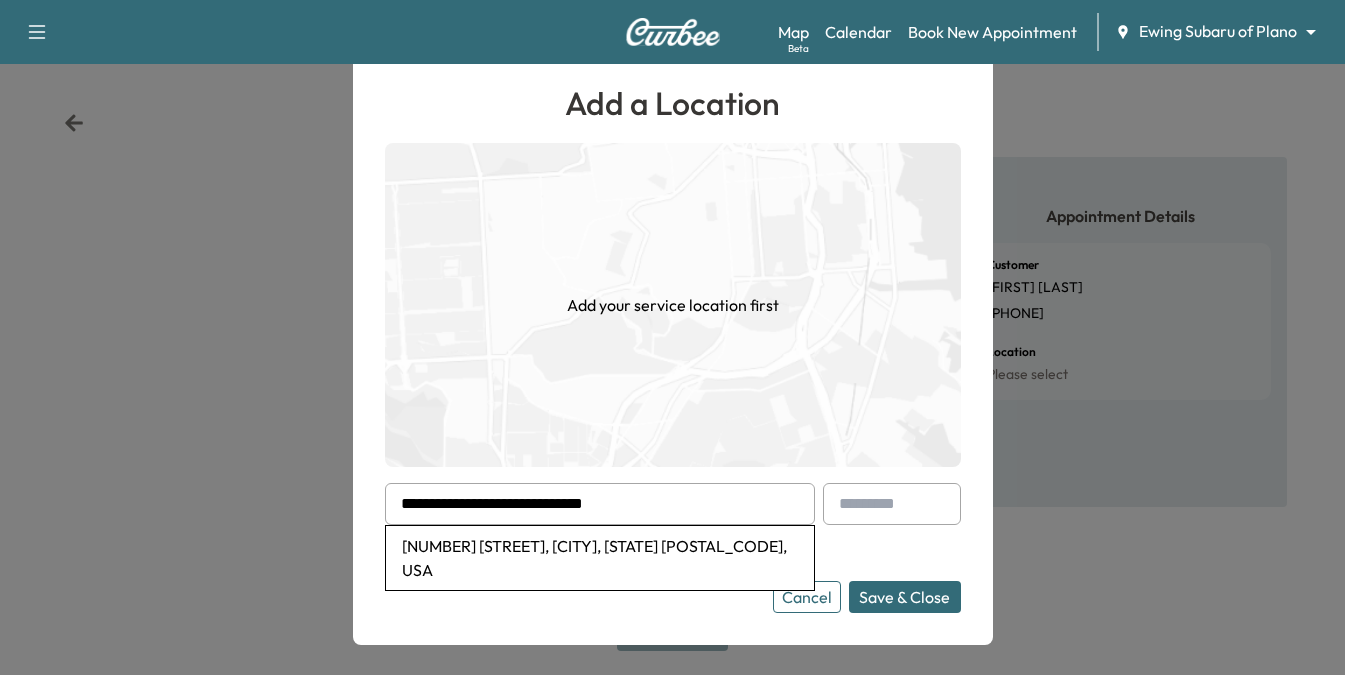 click on "Save & Close" at bounding box center [905, 597] 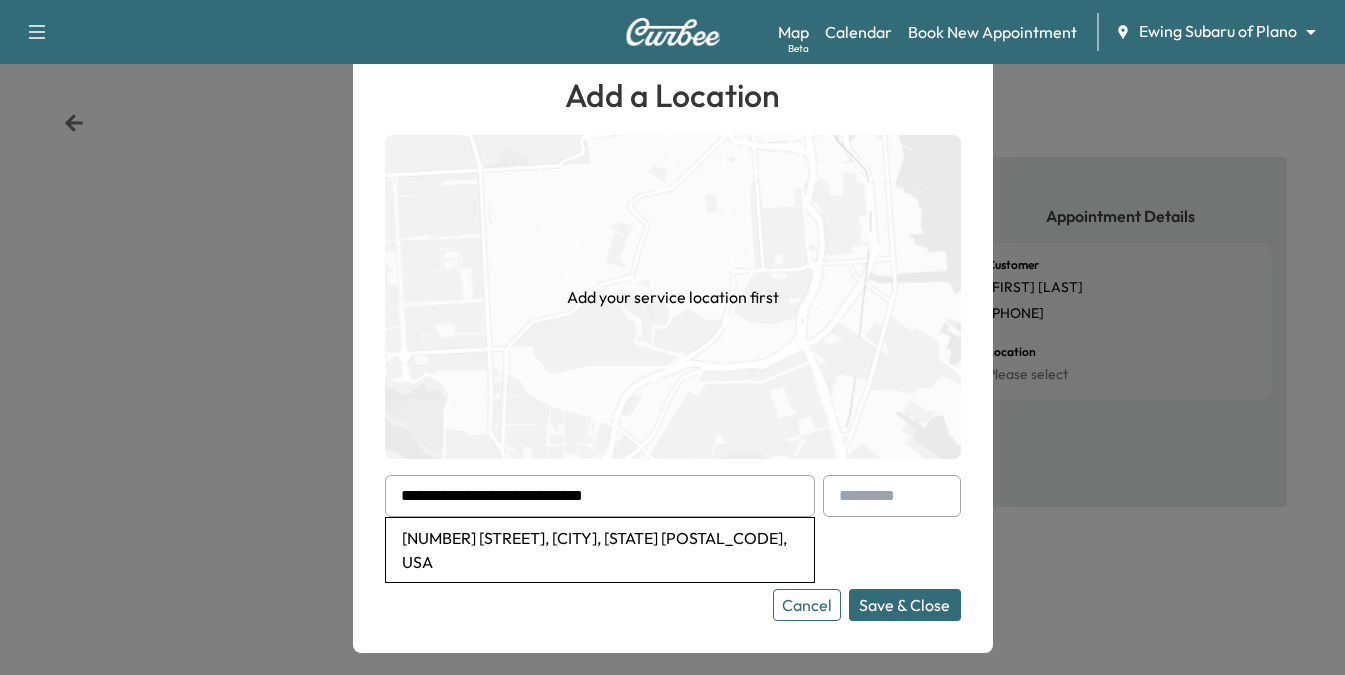 click on "Save & Close" at bounding box center (905, 605) 